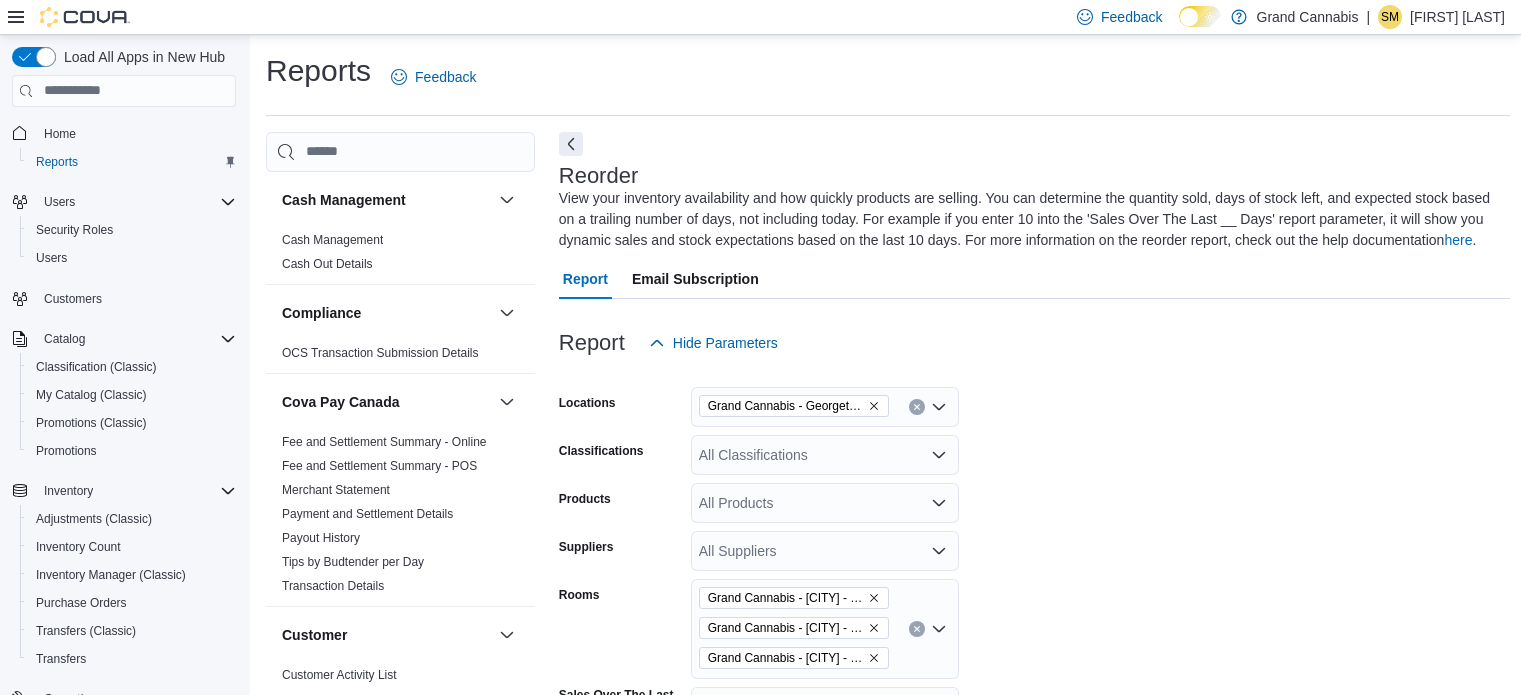 scroll, scrollTop: 561, scrollLeft: 0, axis: vertical 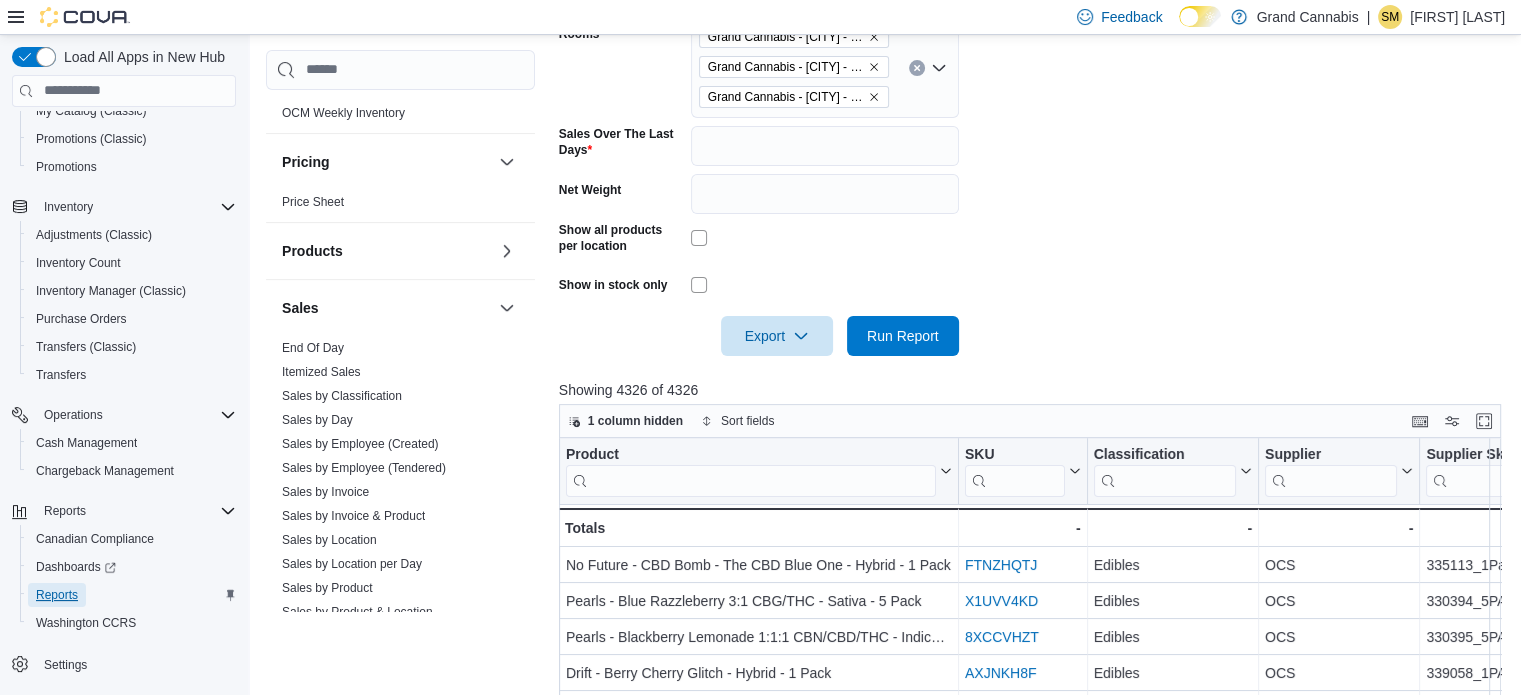 click on "Reports" at bounding box center (57, 595) 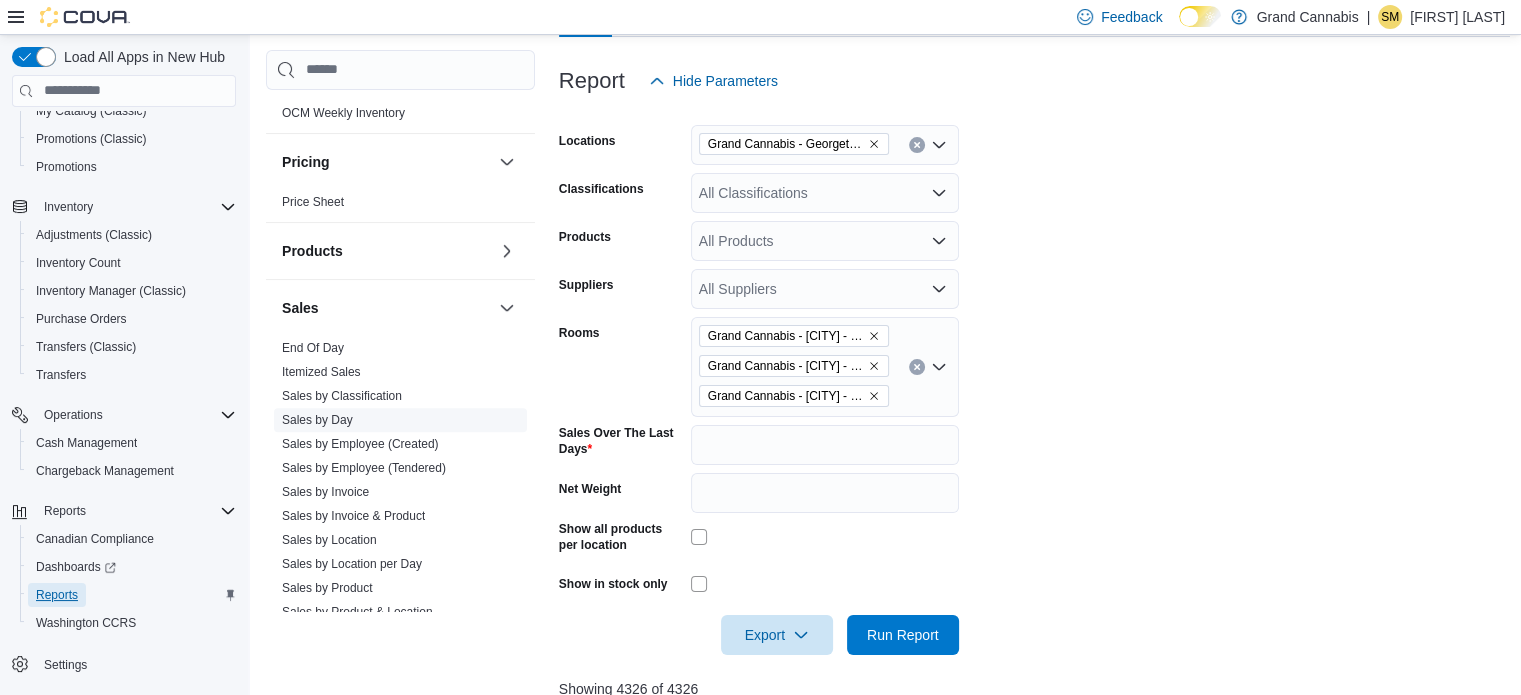 scroll, scrollTop: 261, scrollLeft: 0, axis: vertical 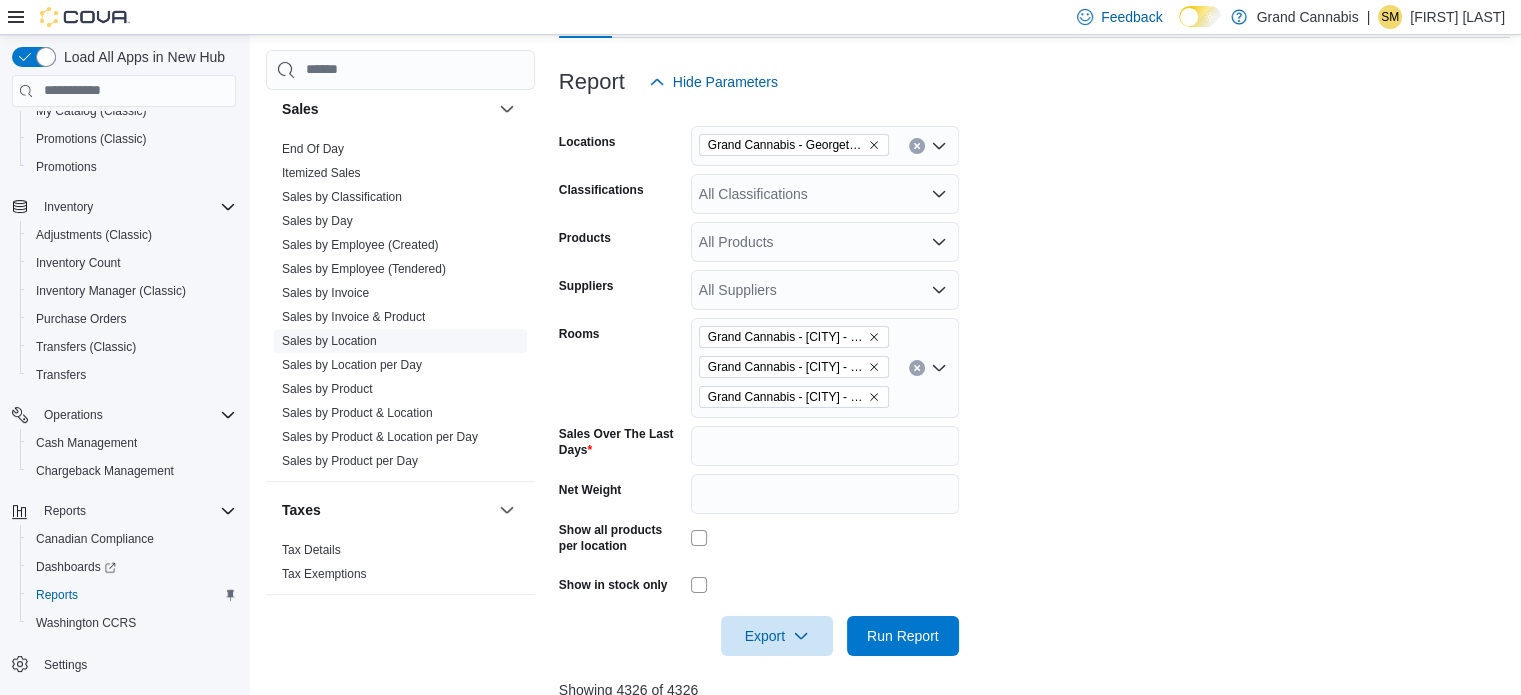 click on "Sales by Location" at bounding box center [329, 341] 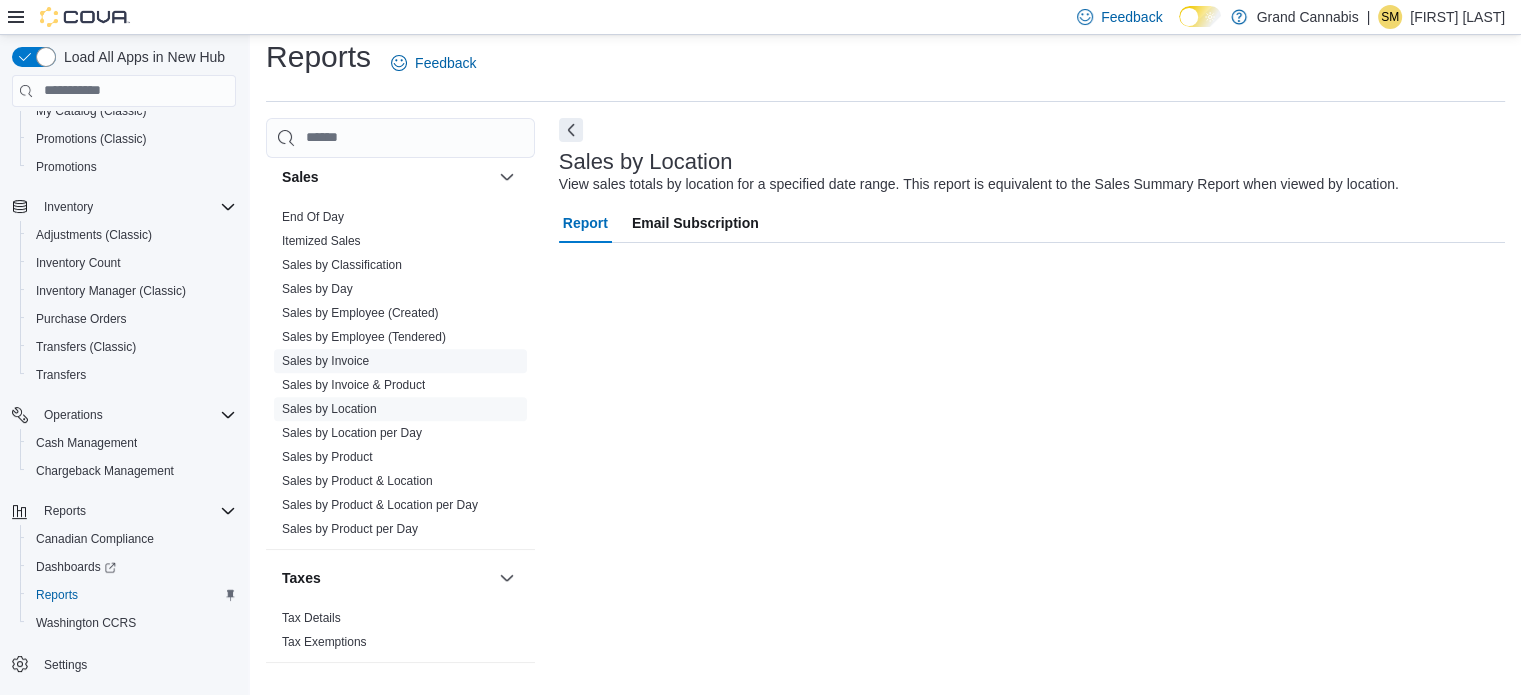 scroll, scrollTop: 13, scrollLeft: 0, axis: vertical 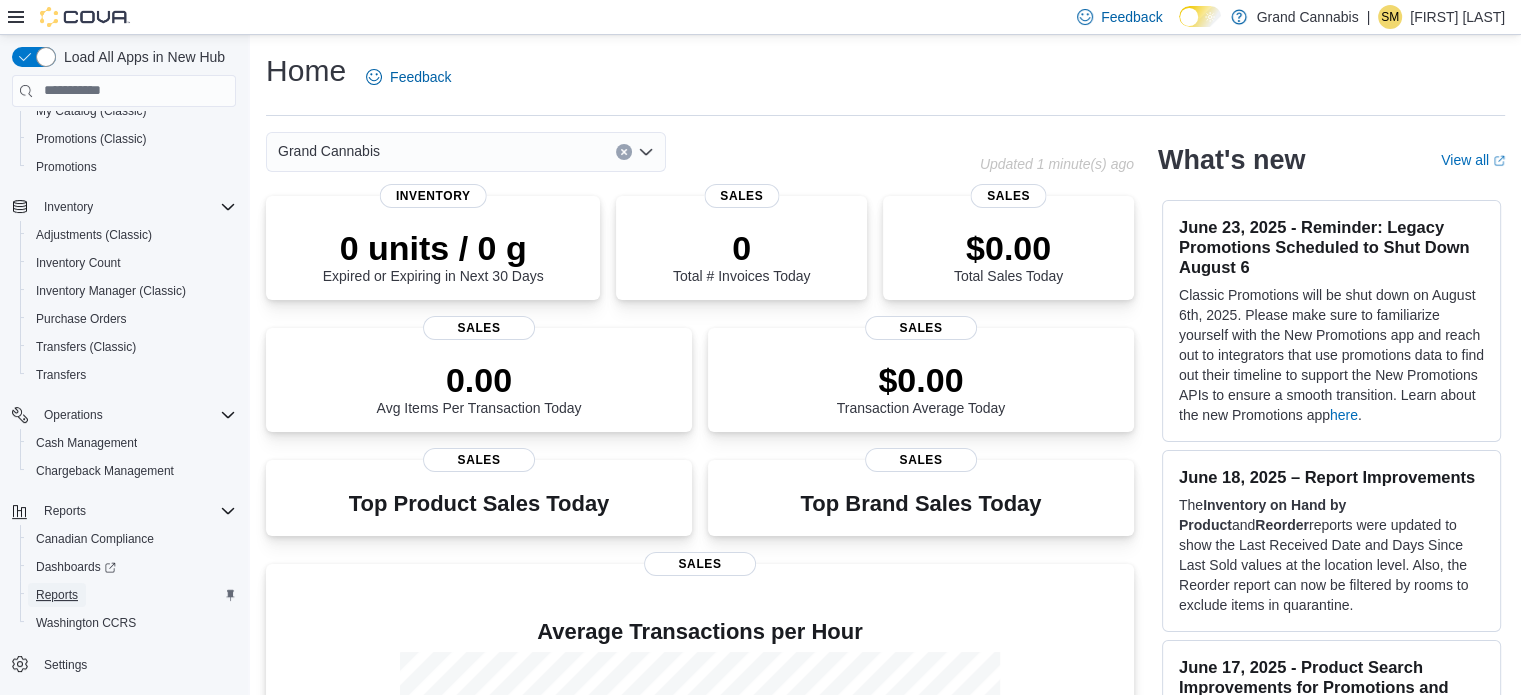 click on "Reports" at bounding box center (57, 595) 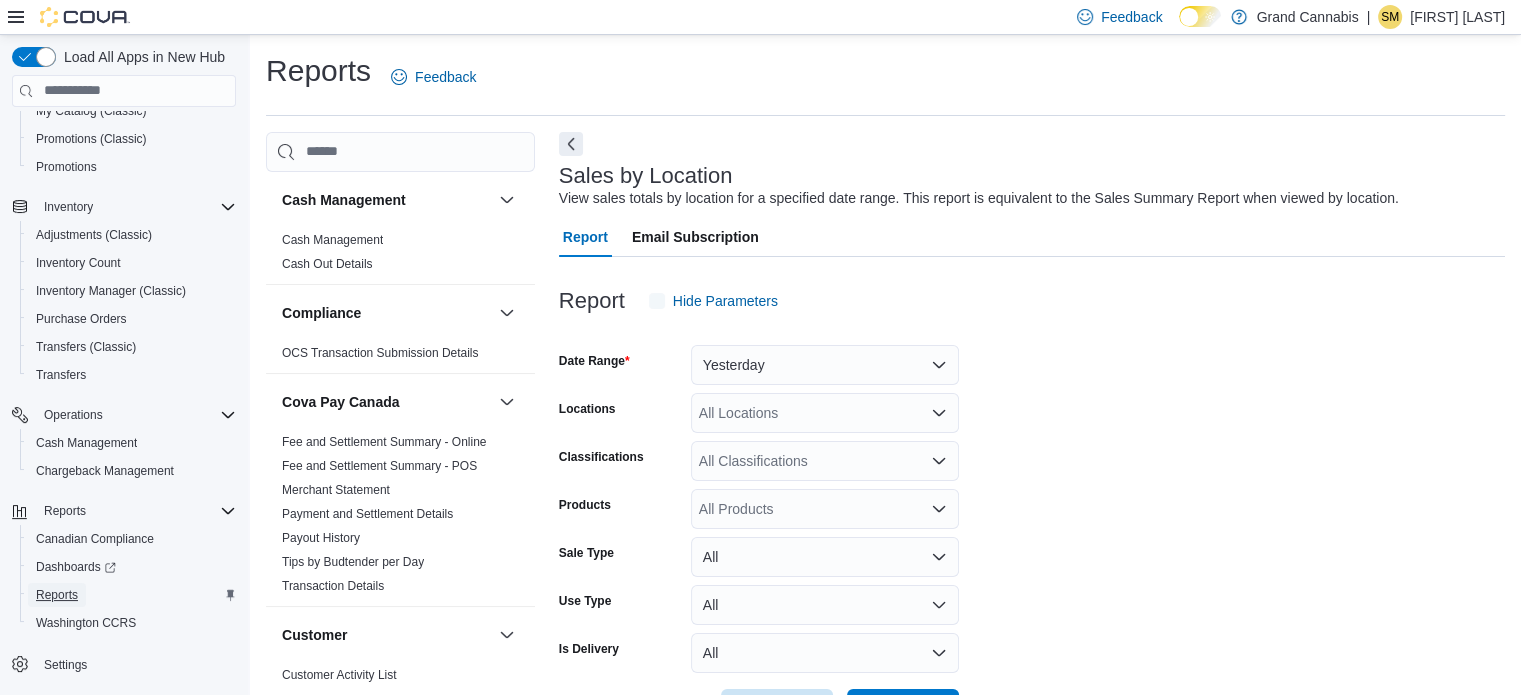scroll, scrollTop: 46, scrollLeft: 0, axis: vertical 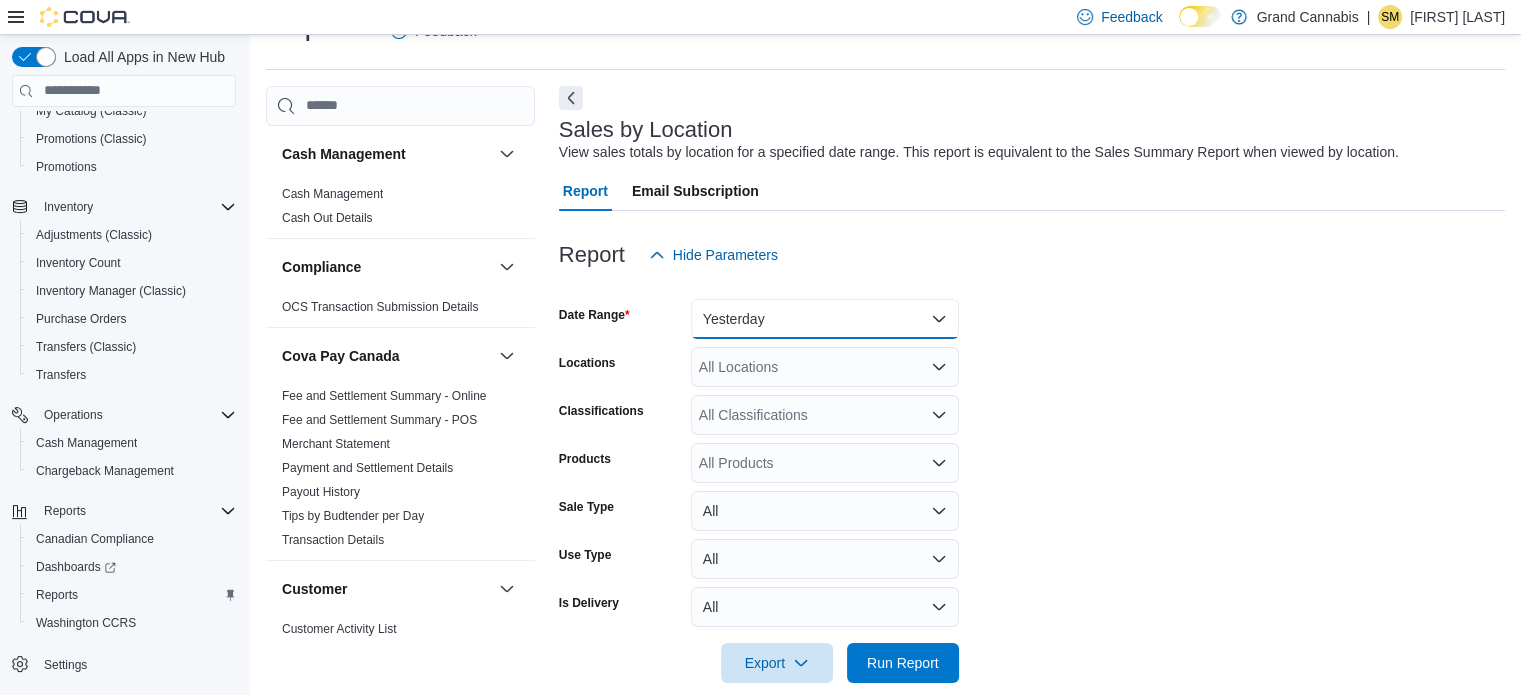 click on "Yesterday" at bounding box center (825, 319) 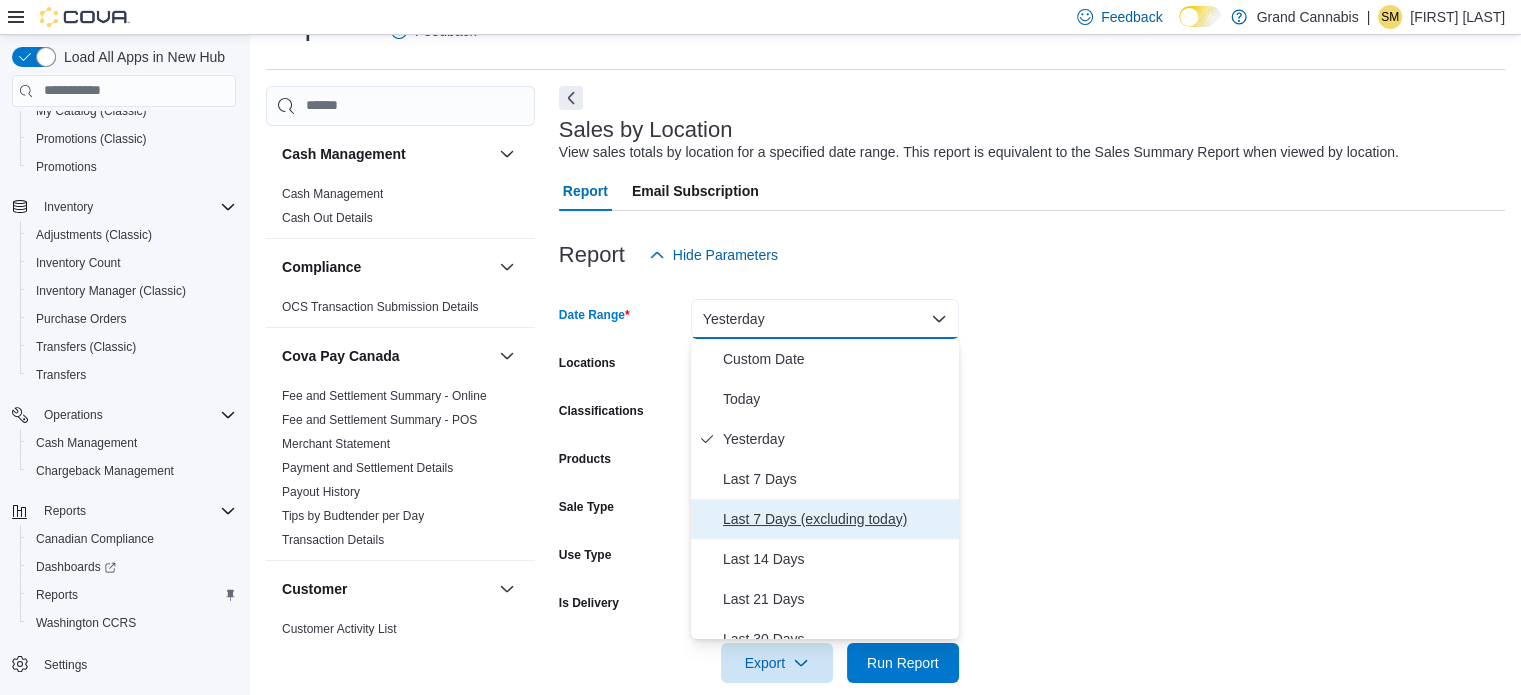 click on "Last 7 Days (excluding today)" at bounding box center [837, 519] 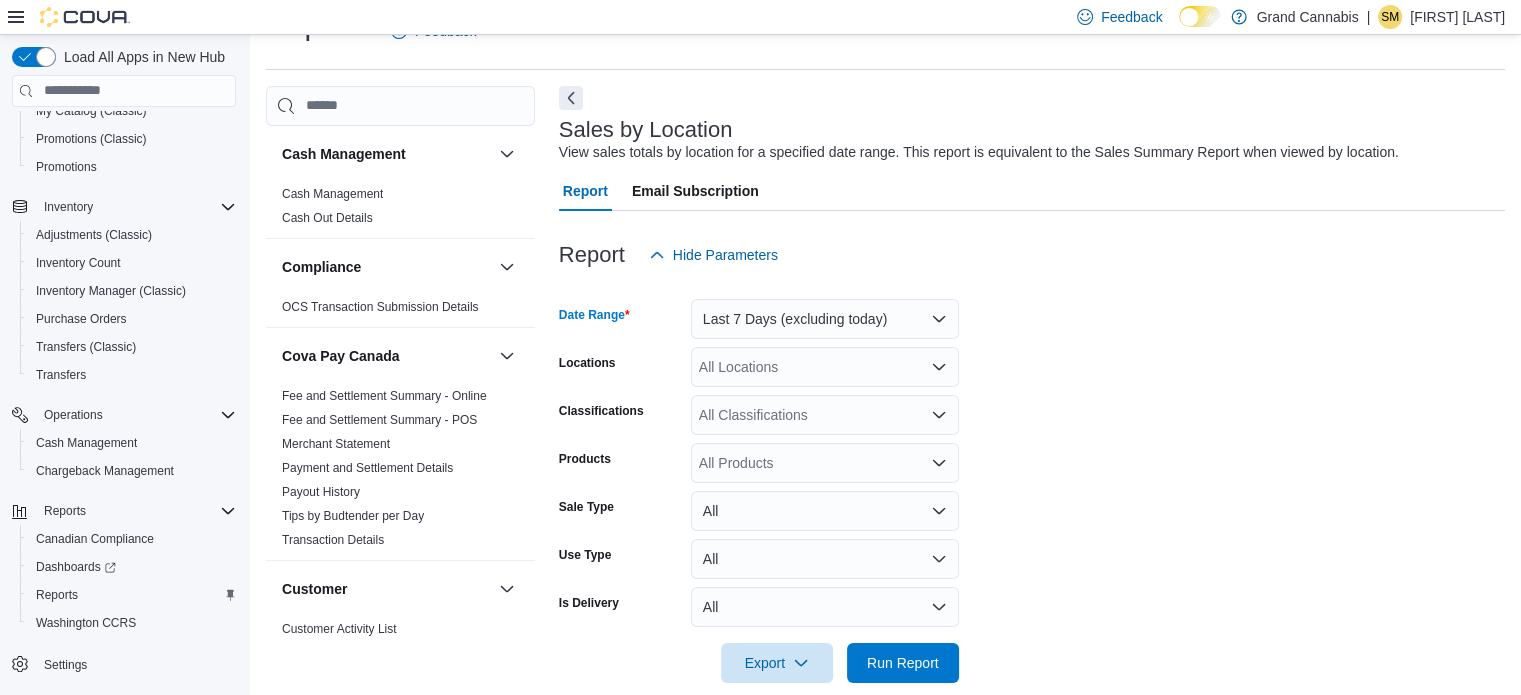click on "All Locations" at bounding box center (825, 367) 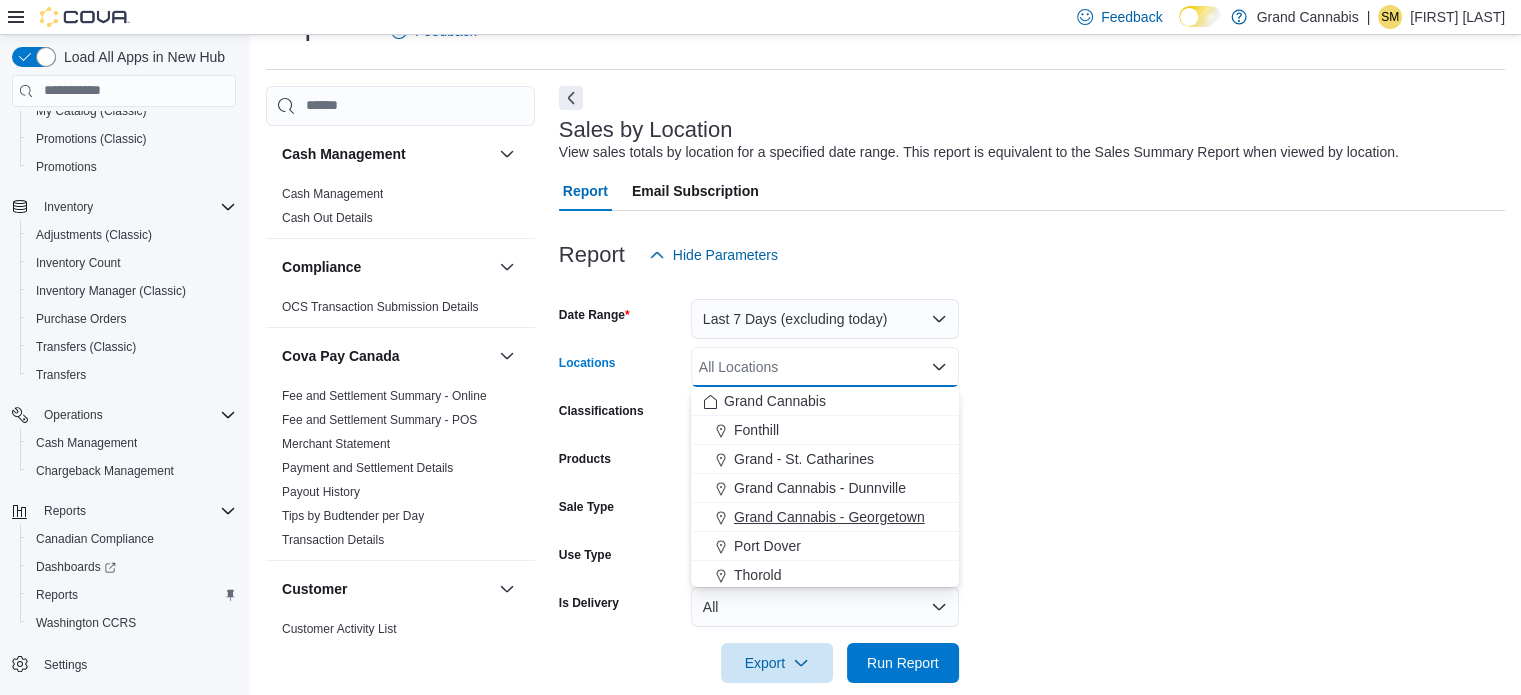 click on "Grand Cannabis - Georgetown" at bounding box center (829, 517) 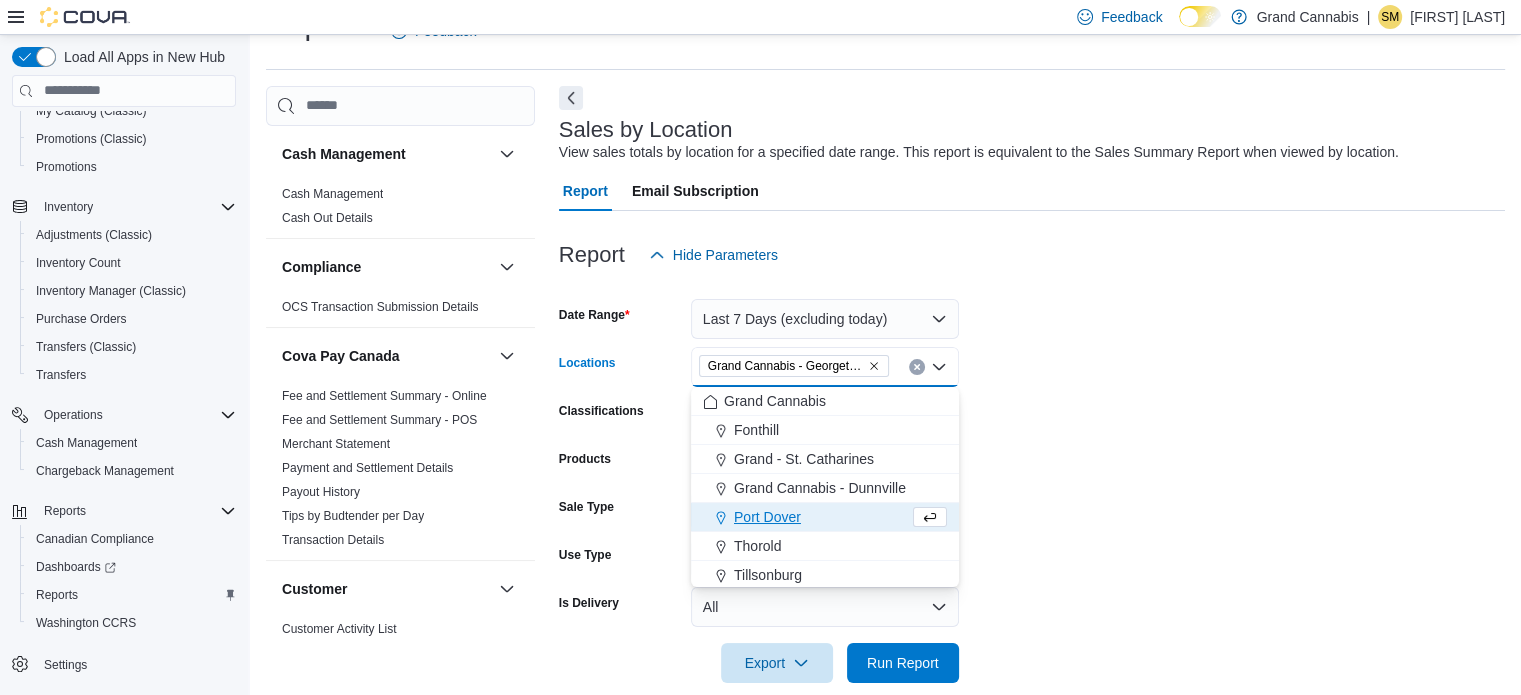 click on "Date Range [DATE_RANGE] Locations [BRAND] - [CITY] Combo box. Selected. [BRAND] - [CITY]. Press Backspace to delete [BRAND] - [CITY]. Combo box input. All Locations. Type some text or, to display a list of choices, press Down Arrow. To exit the list of choices, press Escape. Classifications All Classifications Products All Products Sale Type All Use Type All Is Delivery All Export  Run Report" at bounding box center [1032, 479] 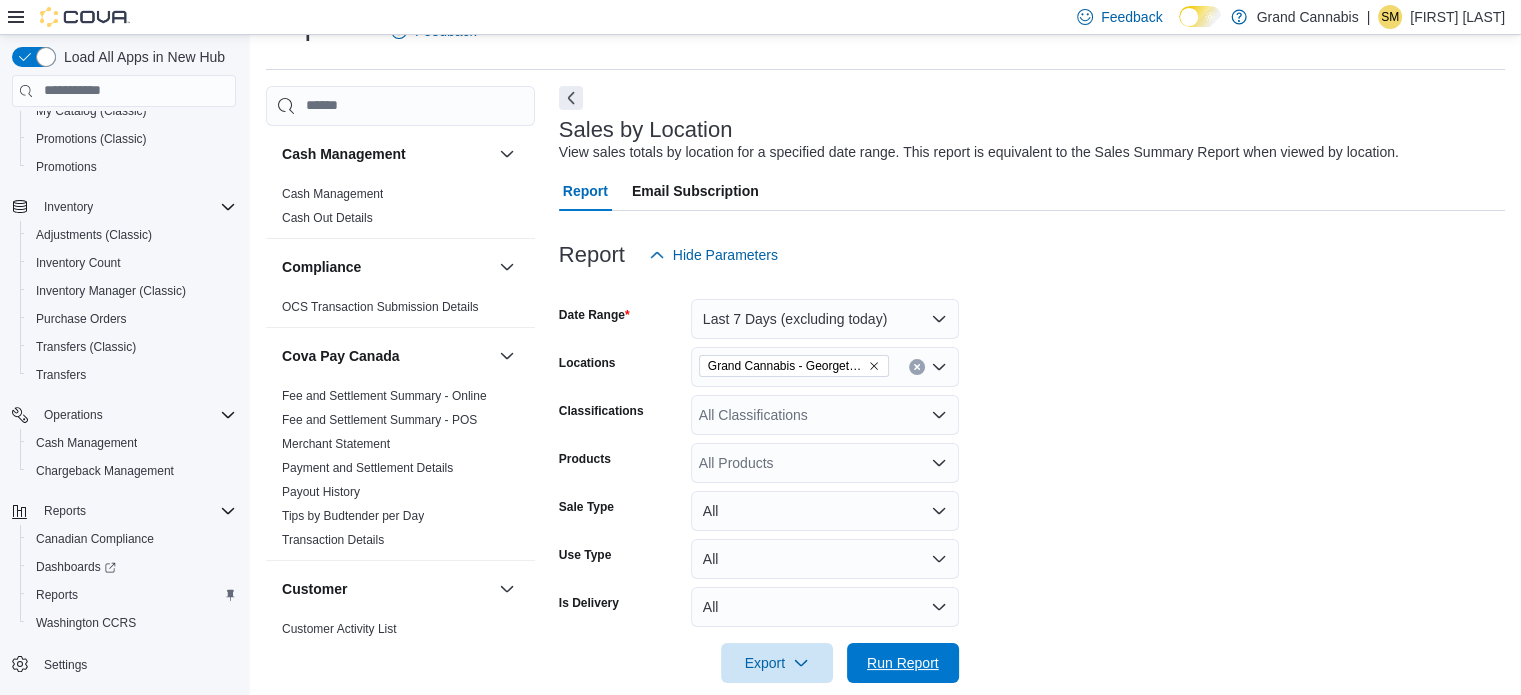 drag, startPoint x: 943, startPoint y: 651, endPoint x: 923, endPoint y: 518, distance: 134.49535 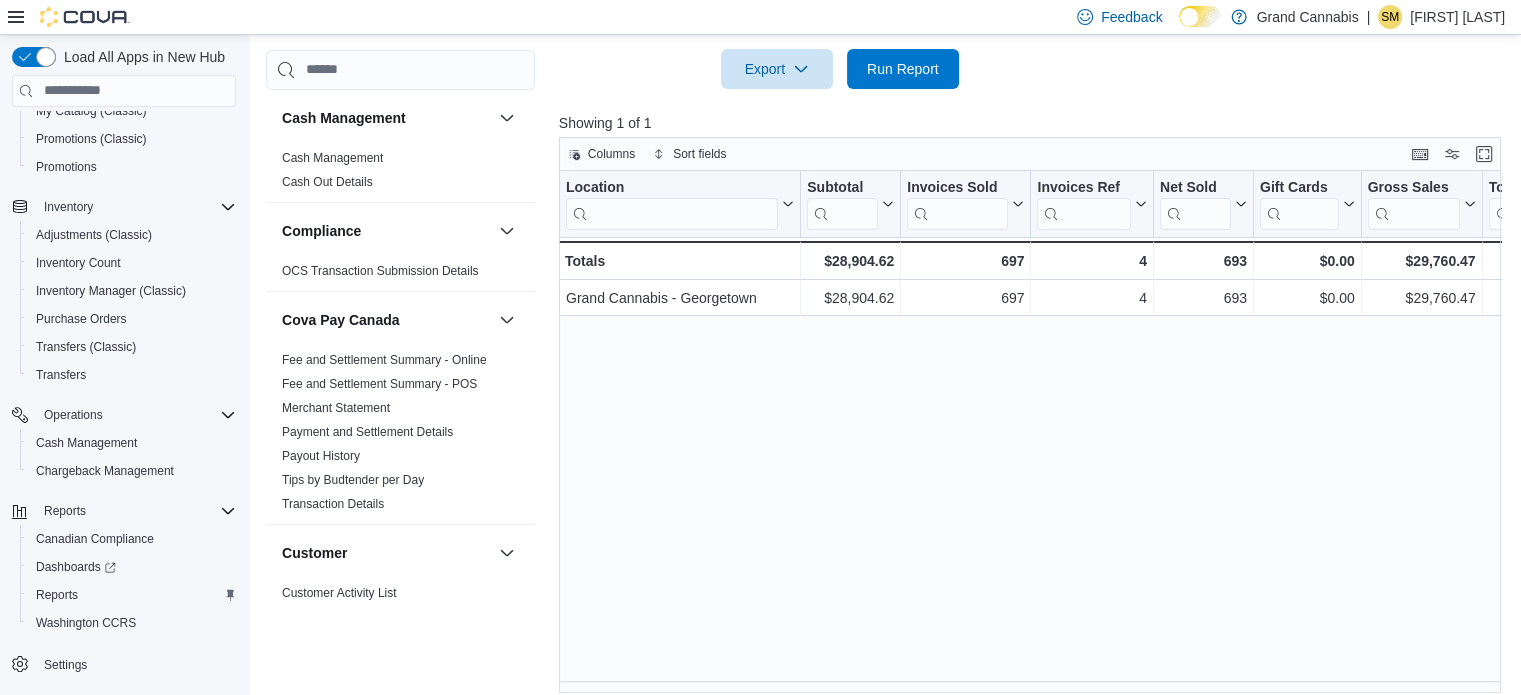scroll, scrollTop: 653, scrollLeft: 0, axis: vertical 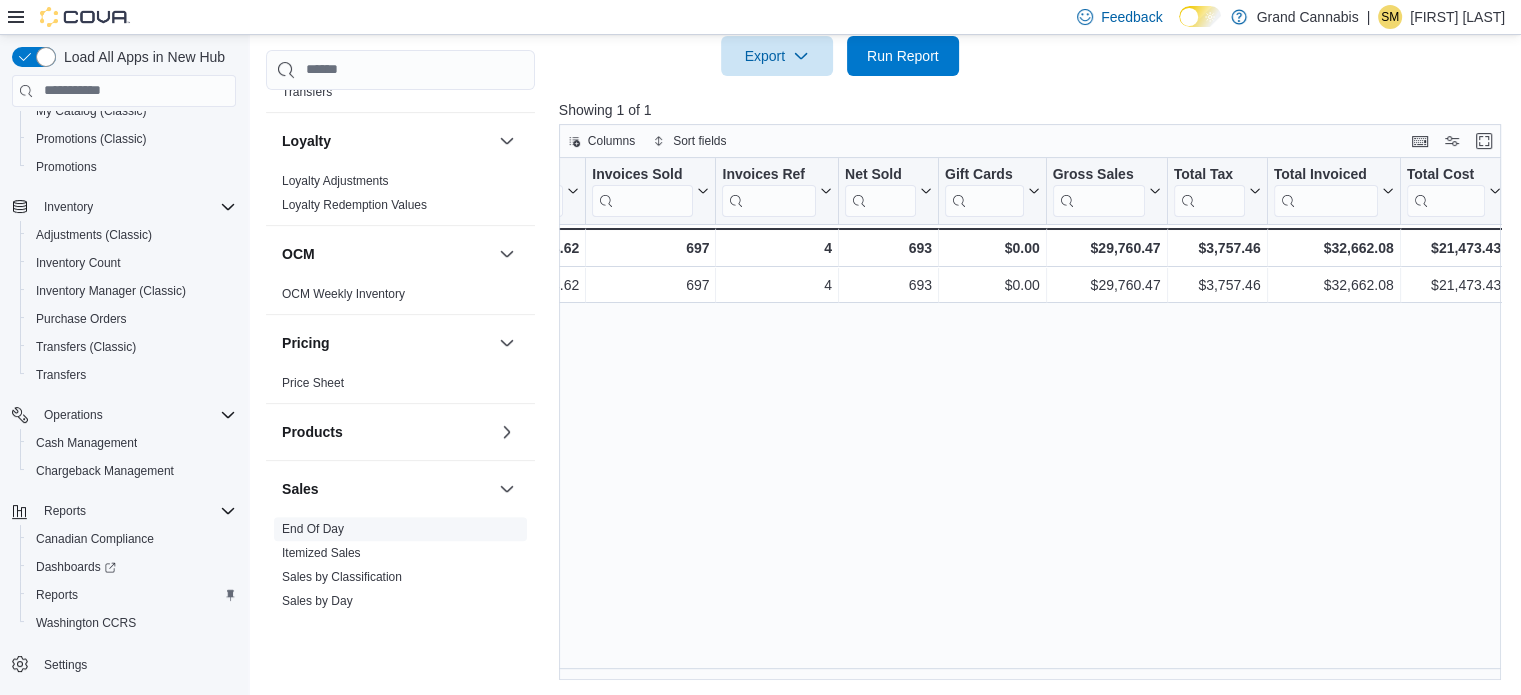 click on "End Of Day" at bounding box center [313, 529] 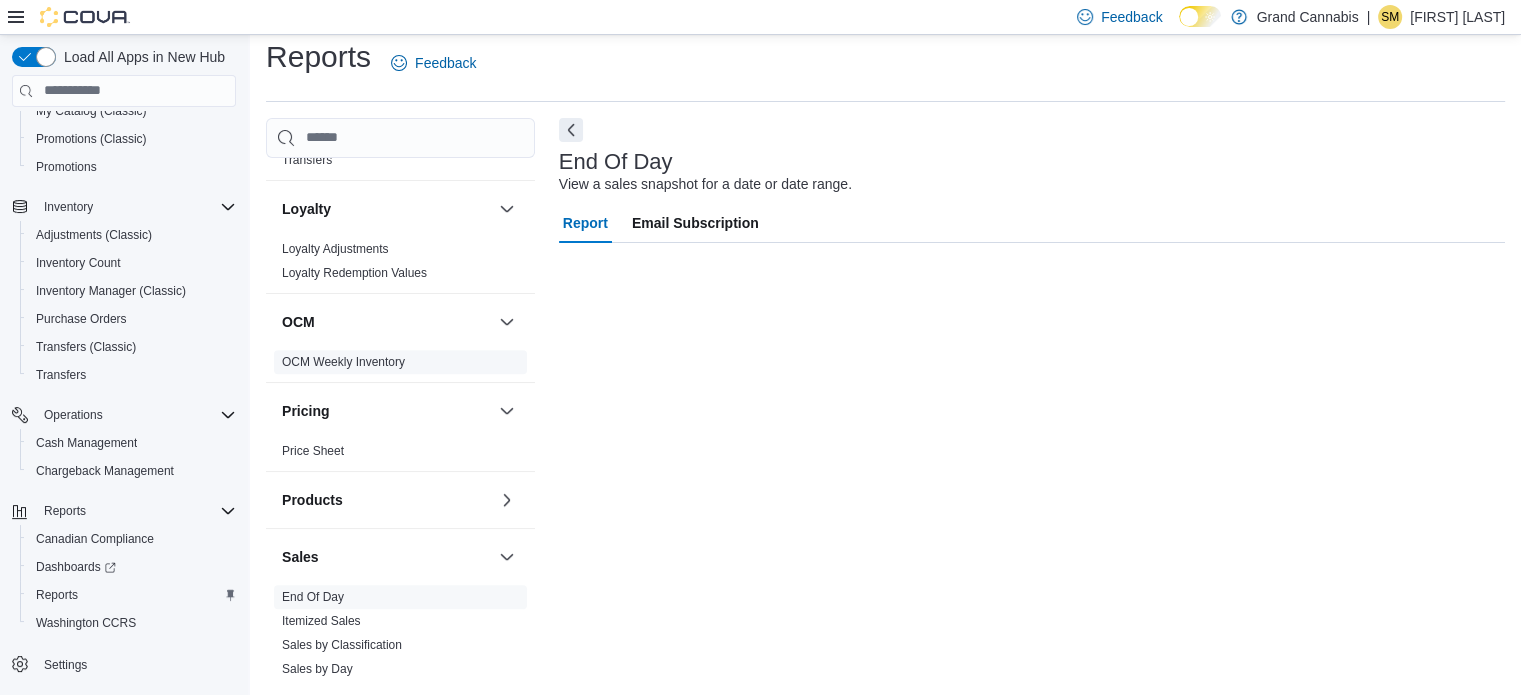scroll, scrollTop: 13, scrollLeft: 0, axis: vertical 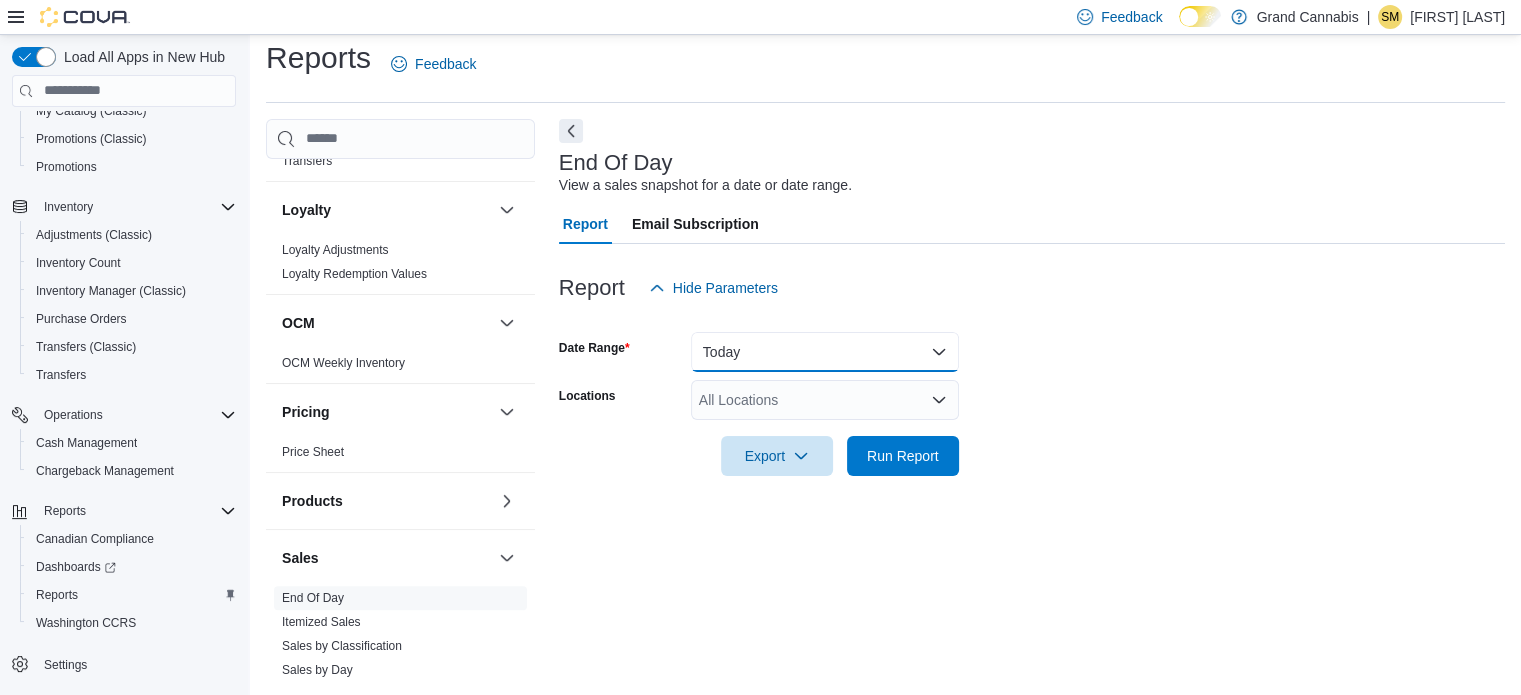 click on "Today" at bounding box center [825, 352] 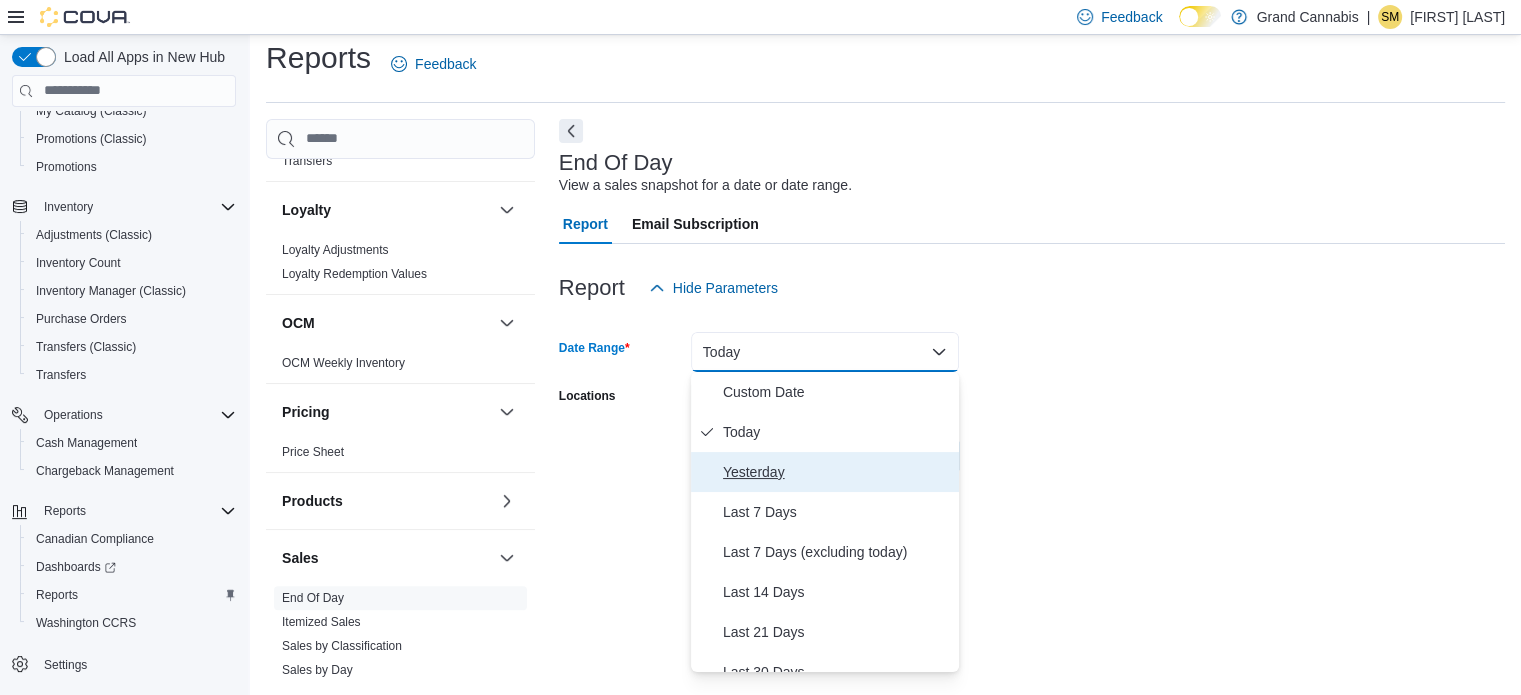 click on "Yesterday" at bounding box center (837, 472) 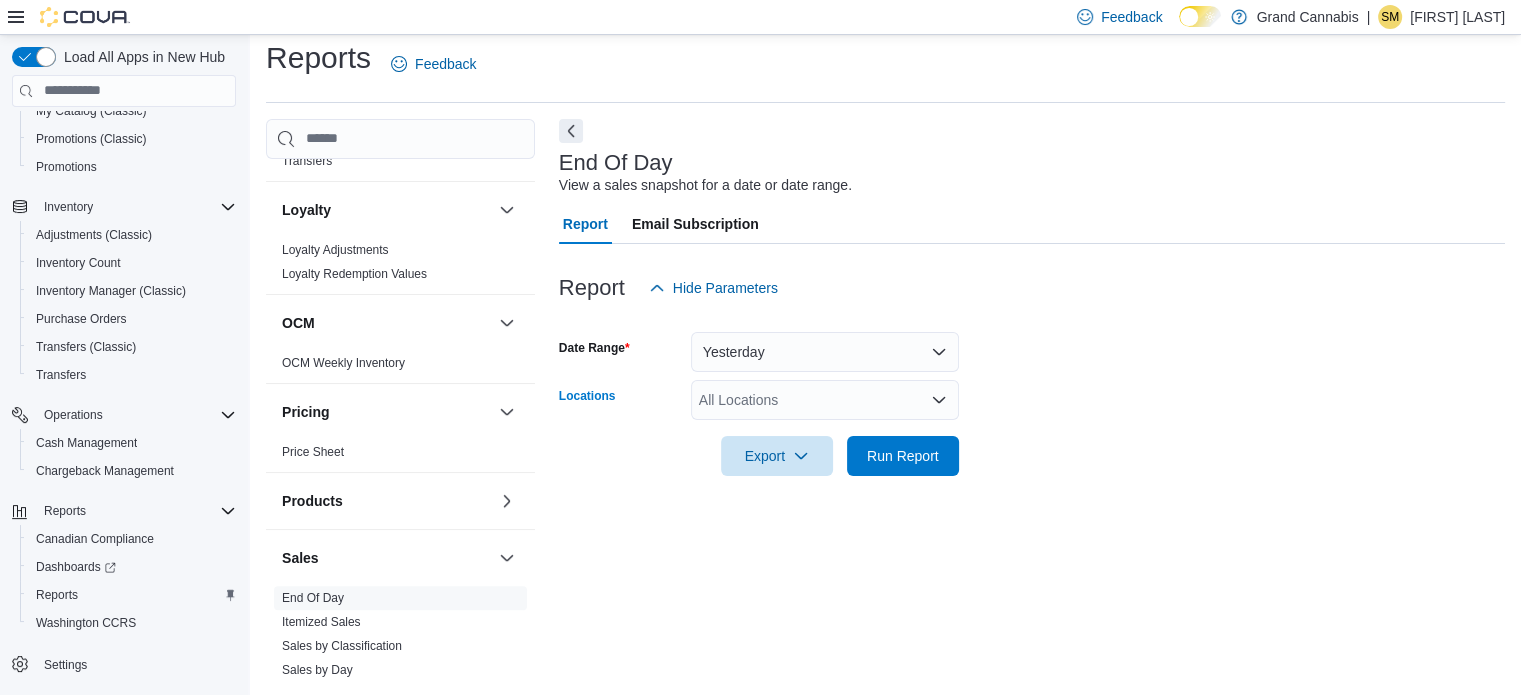 click on "All Locations" at bounding box center [825, 400] 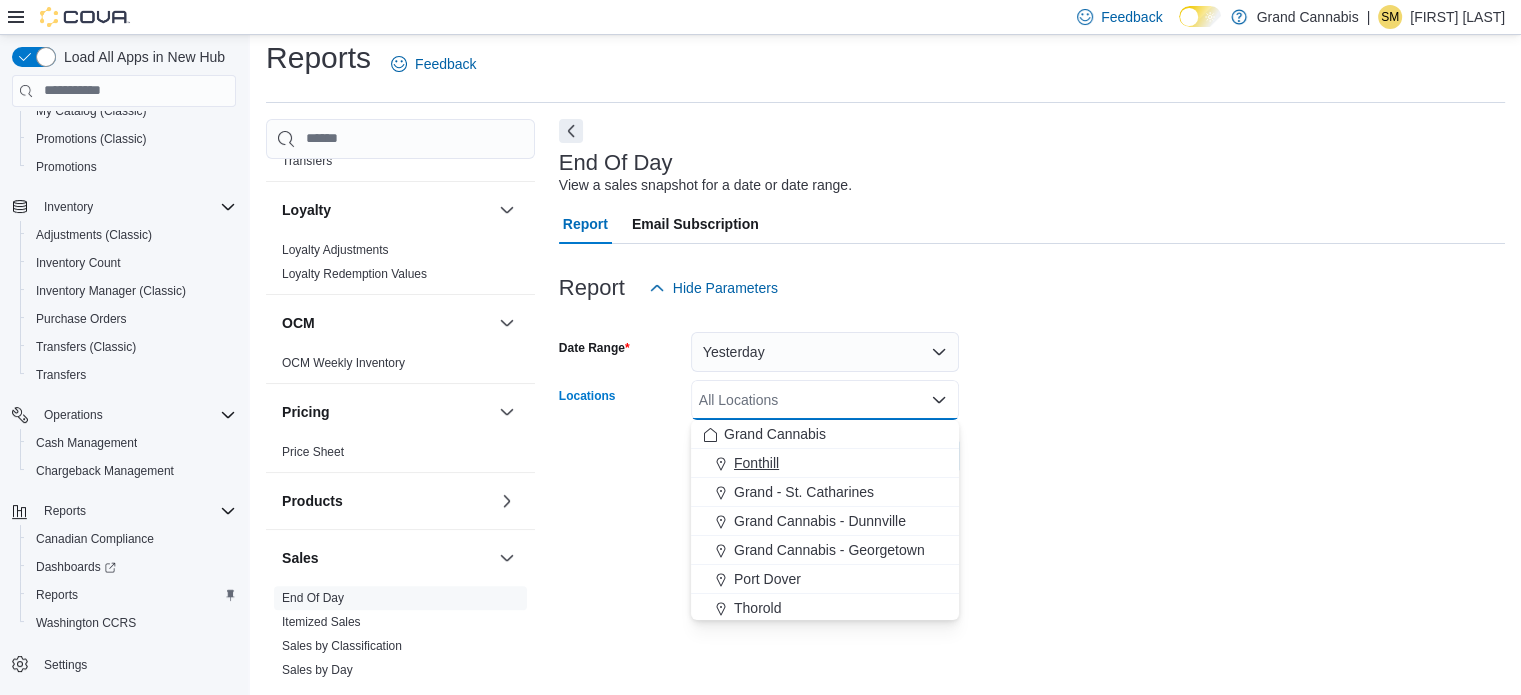 click on "Fonthill" at bounding box center [825, 463] 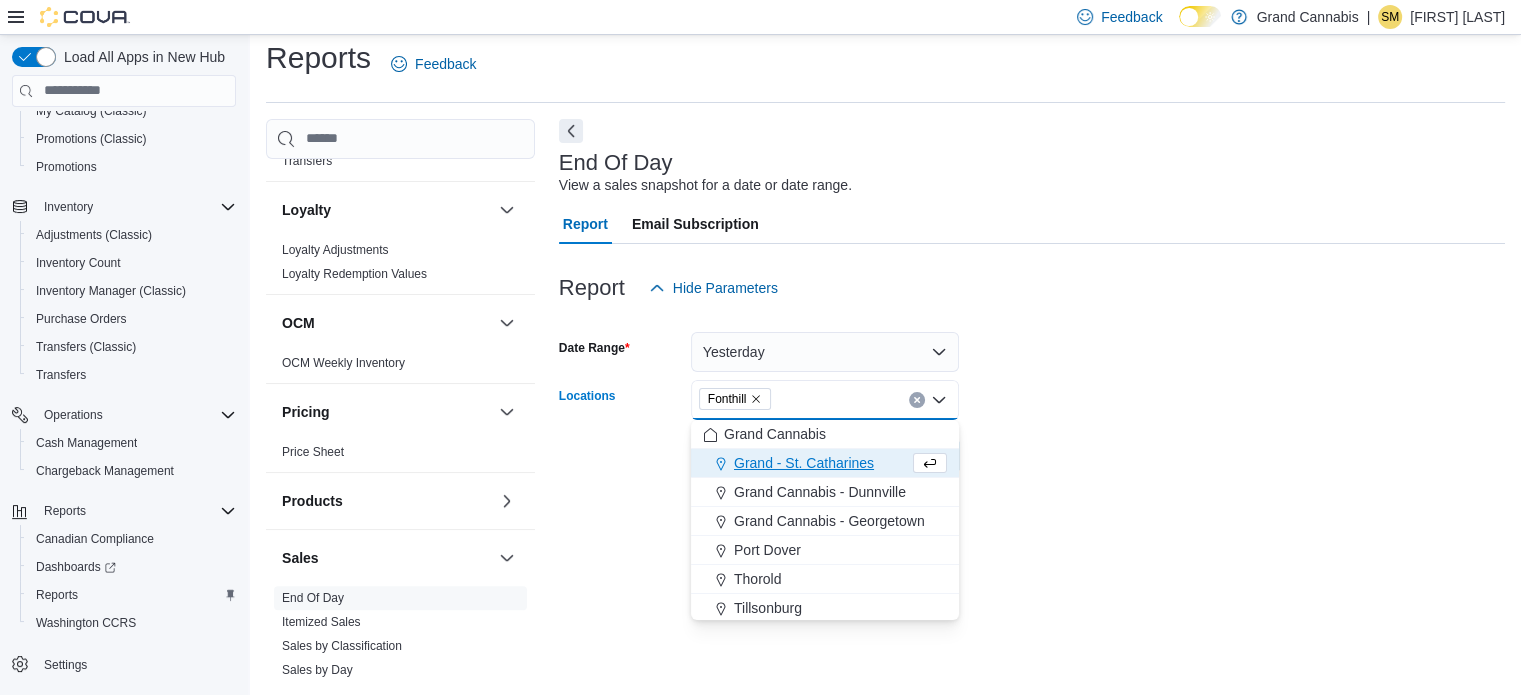 click at bounding box center [1032, 320] 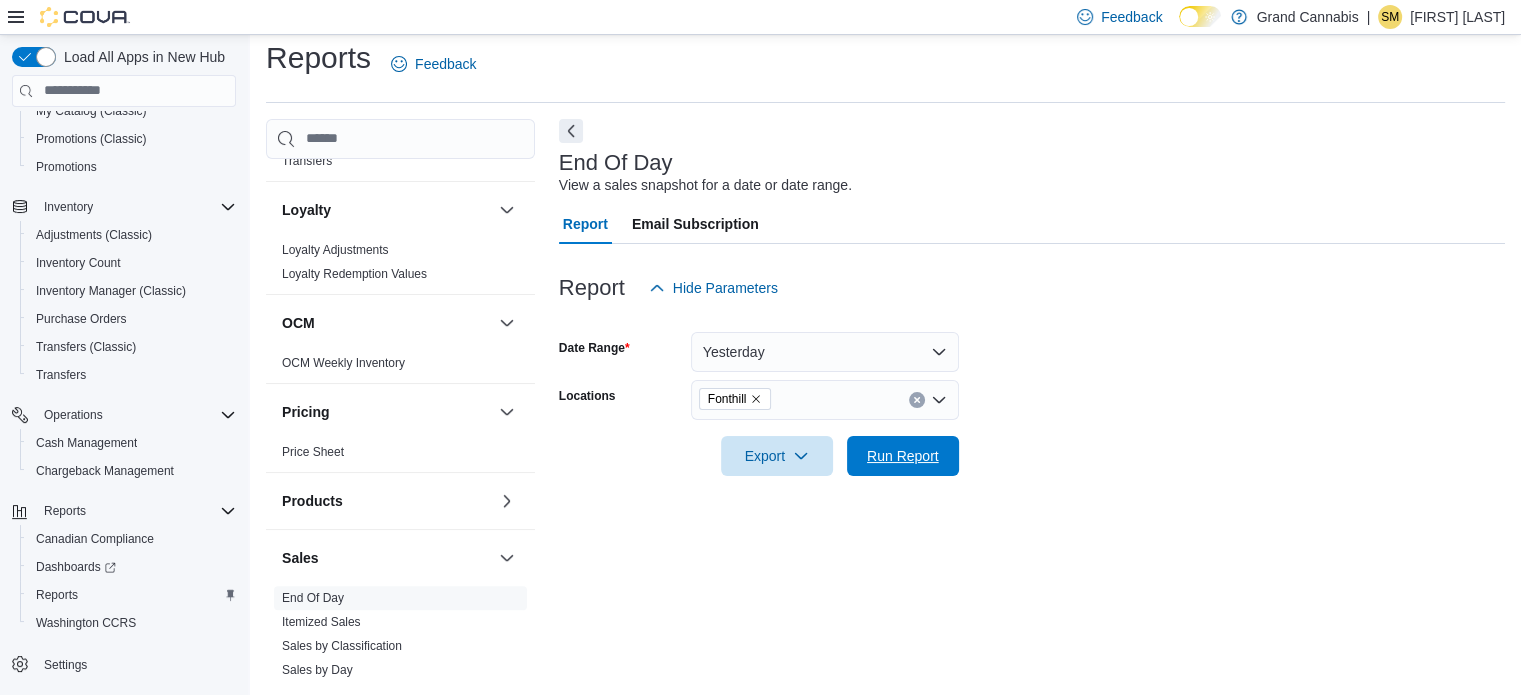 click on "Run Report" at bounding box center (903, 456) 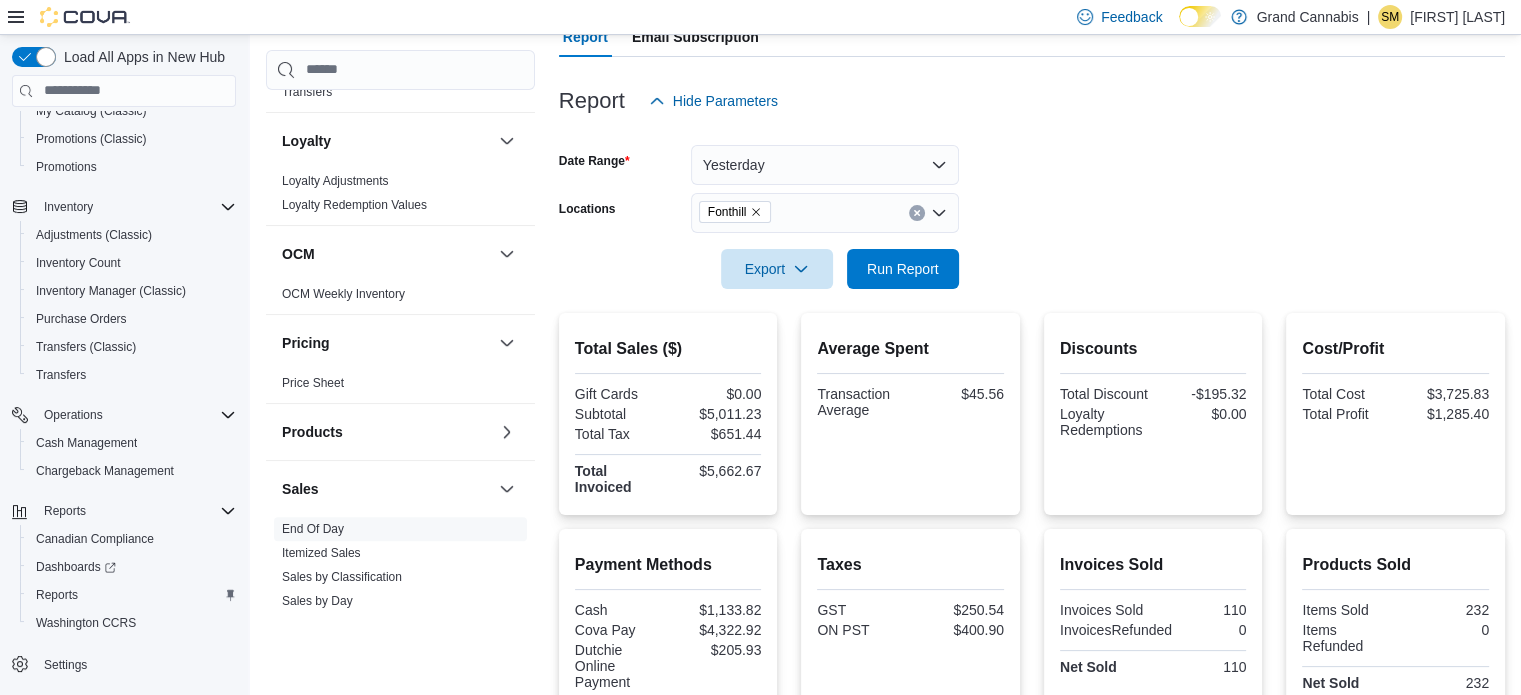 scroll, scrollTop: 213, scrollLeft: 0, axis: vertical 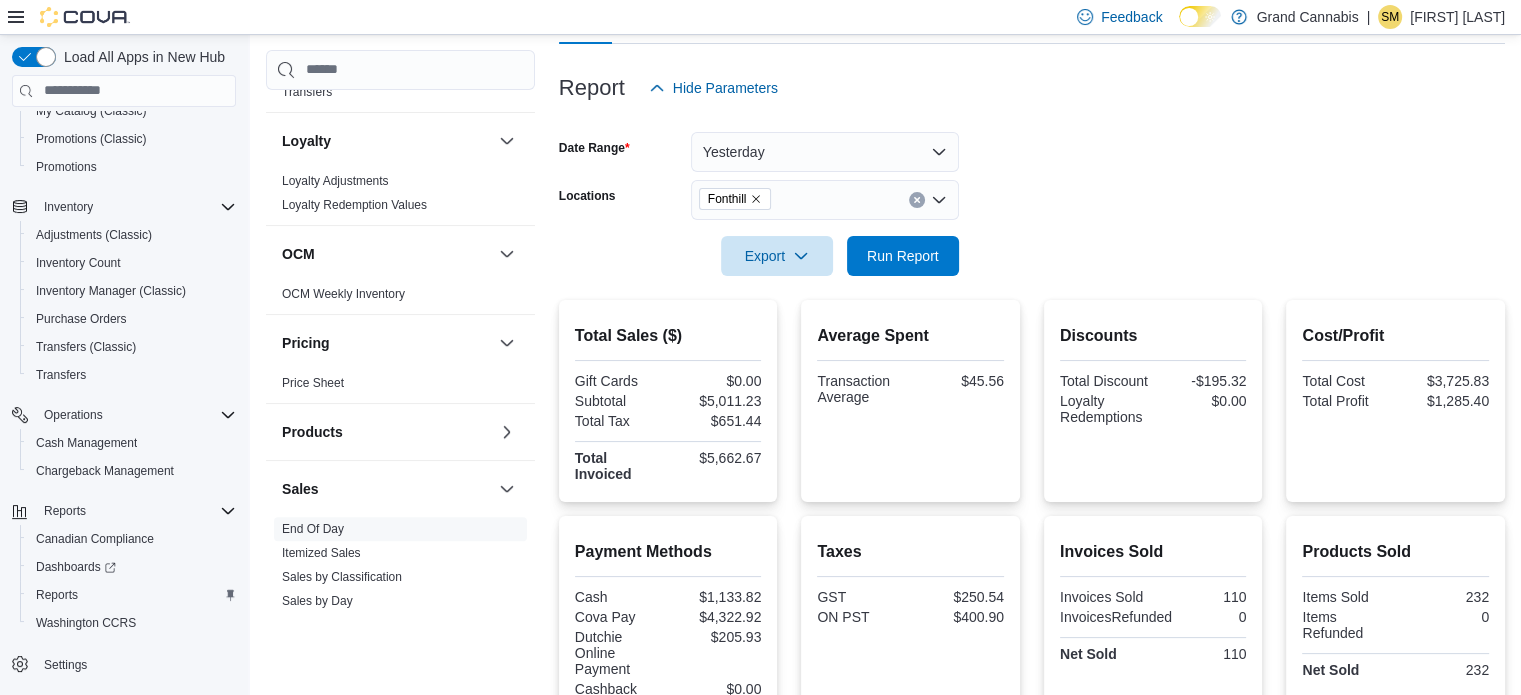 click at bounding box center (917, 200) 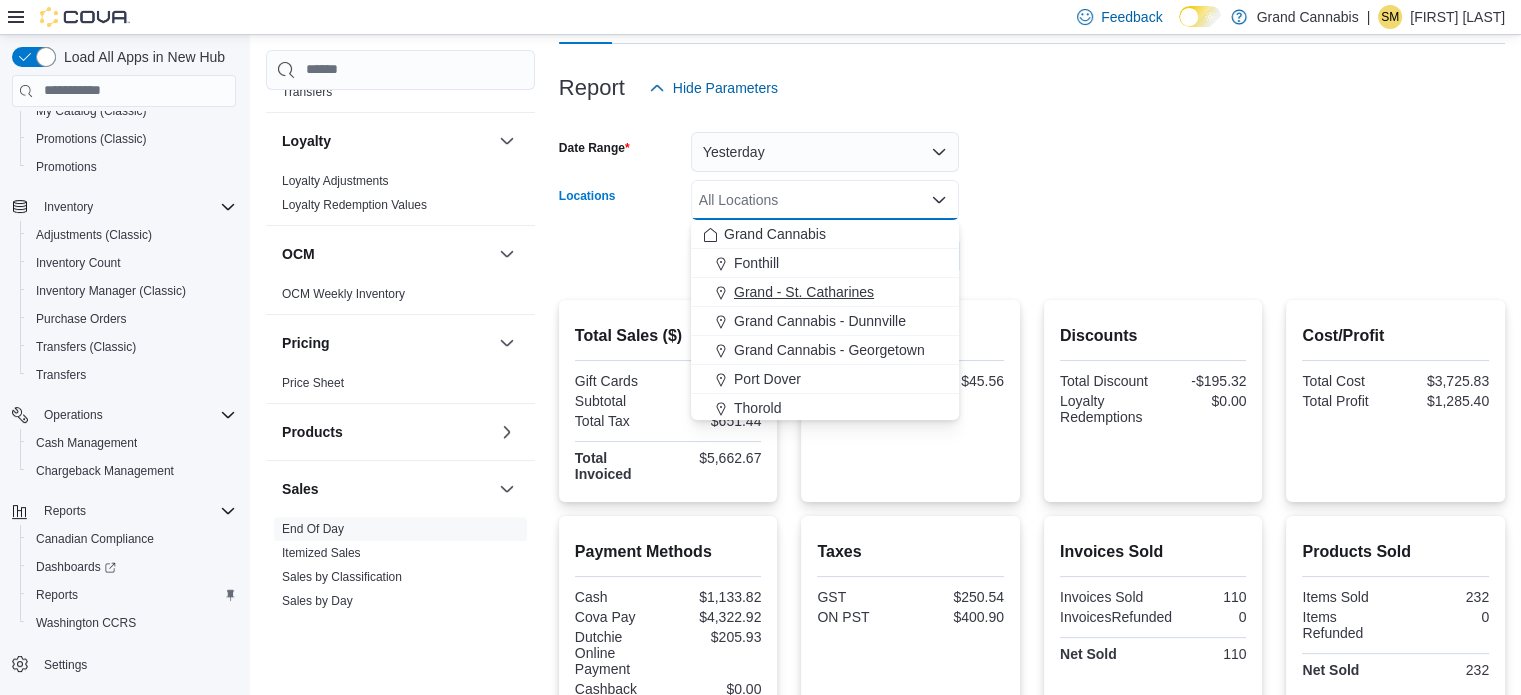 click on "Grand - St. Catharines" at bounding box center [825, 292] 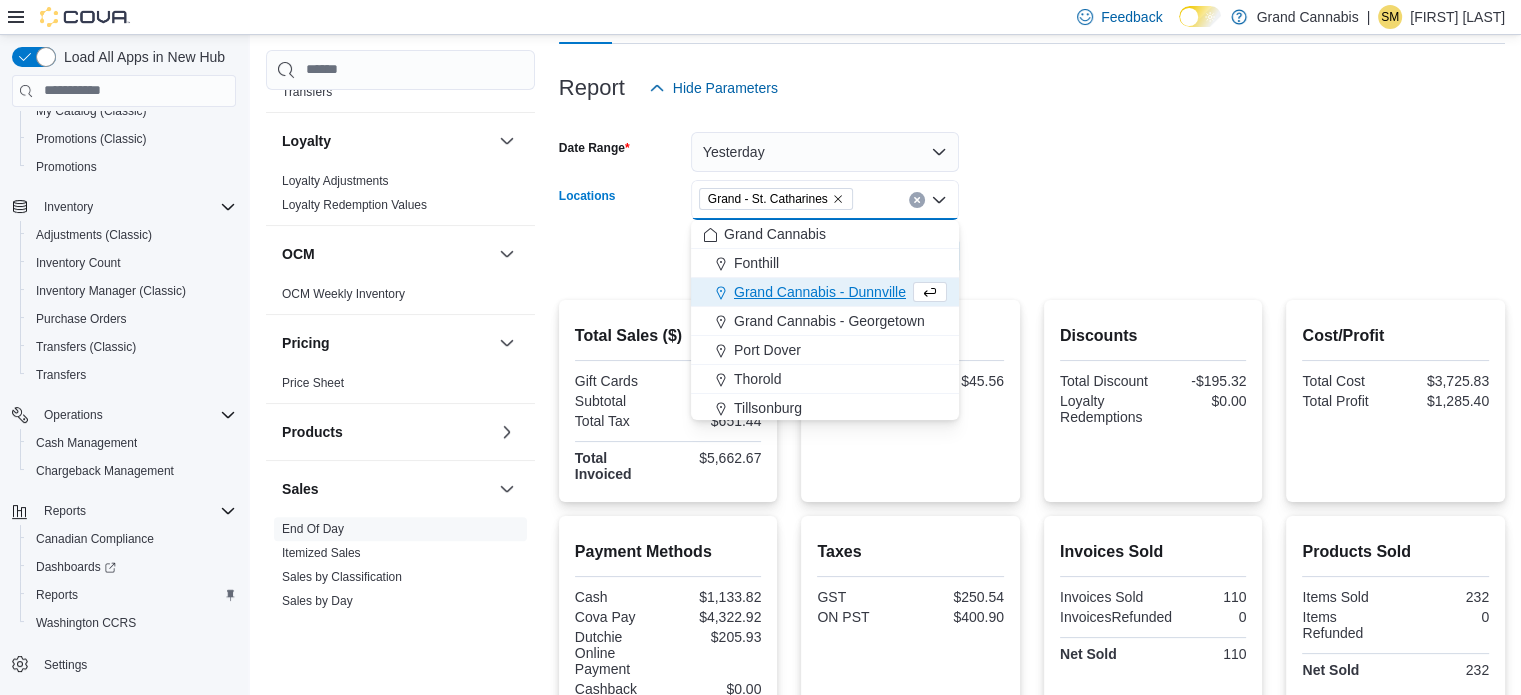 click on "Date Range Yesterday Locations [BRAND] - [CITY] Combo box. Selected. [BRAND] - [CITY]. Press Backspace to delete [BRAND] - [CITY]. Combo box input. All Locations. Type some text or, to display a list of choices, press Down Arrow. To exit the list of choices, press Escape. Export  Run Report" at bounding box center (1032, 192) 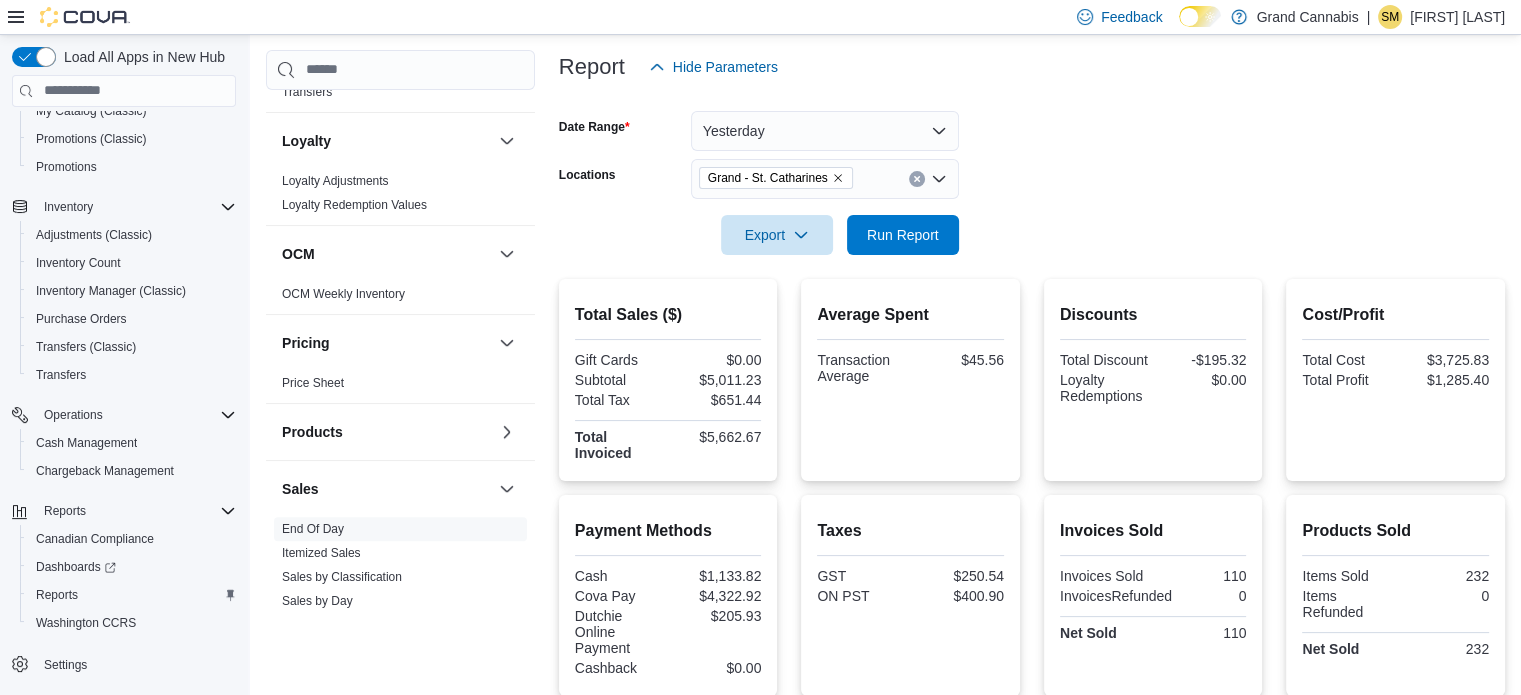 scroll, scrollTop: 189, scrollLeft: 0, axis: vertical 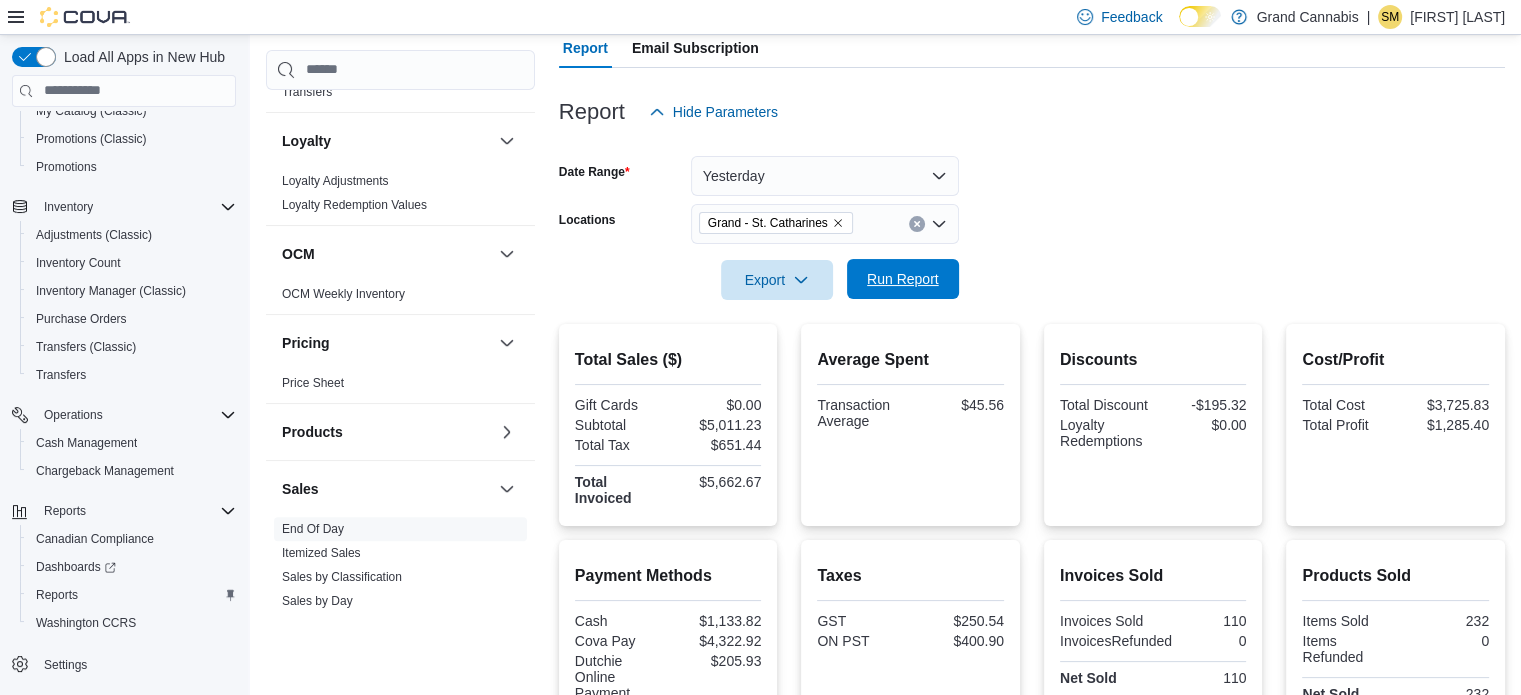 click on "Run Report" at bounding box center (903, 279) 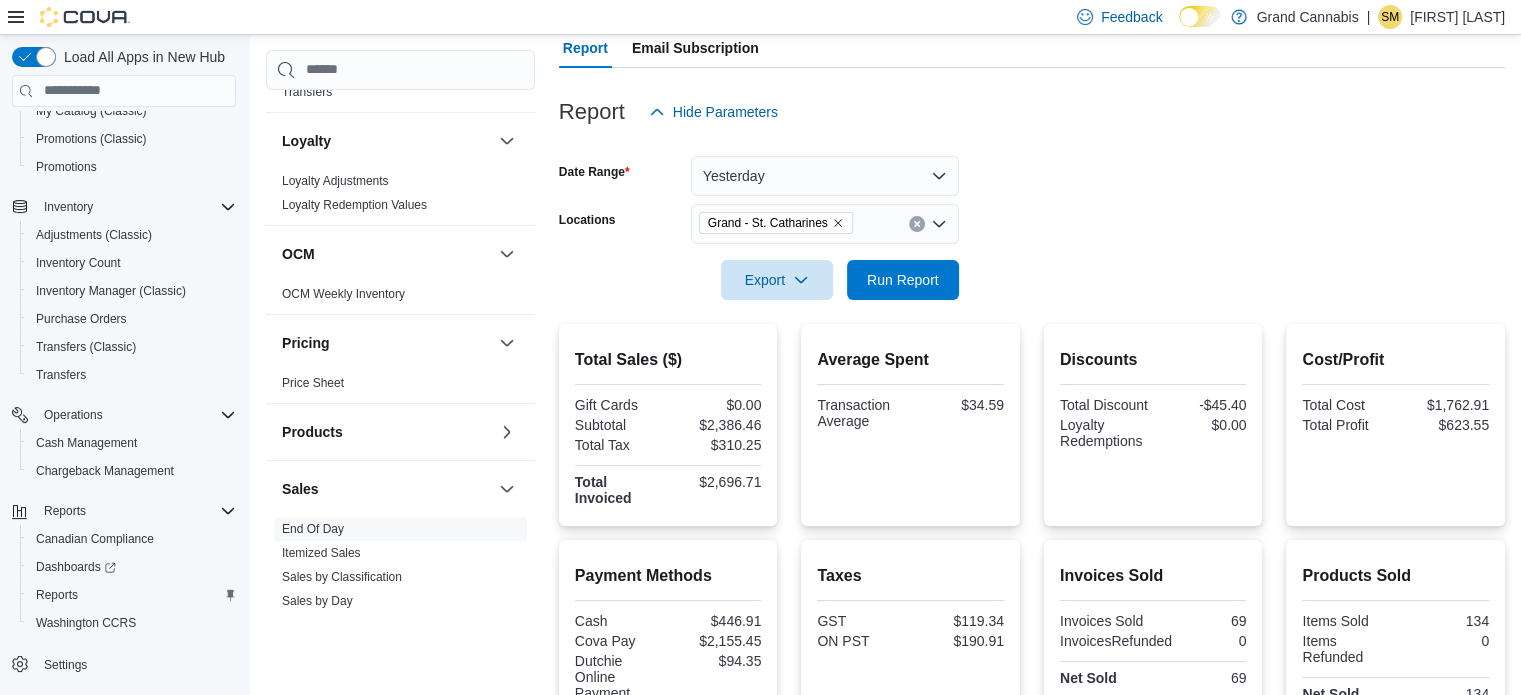 click 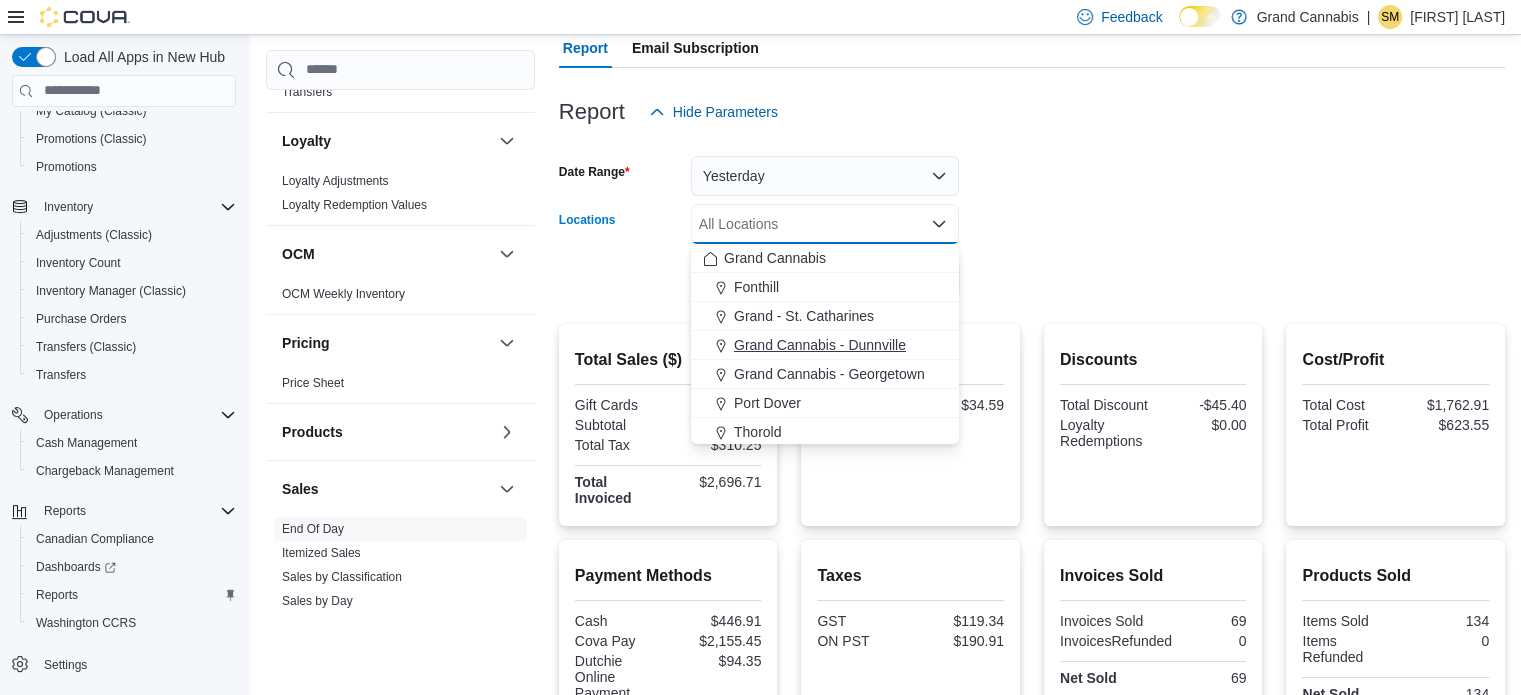 click on "Grand Cannabis - Dunnville" at bounding box center [825, 345] 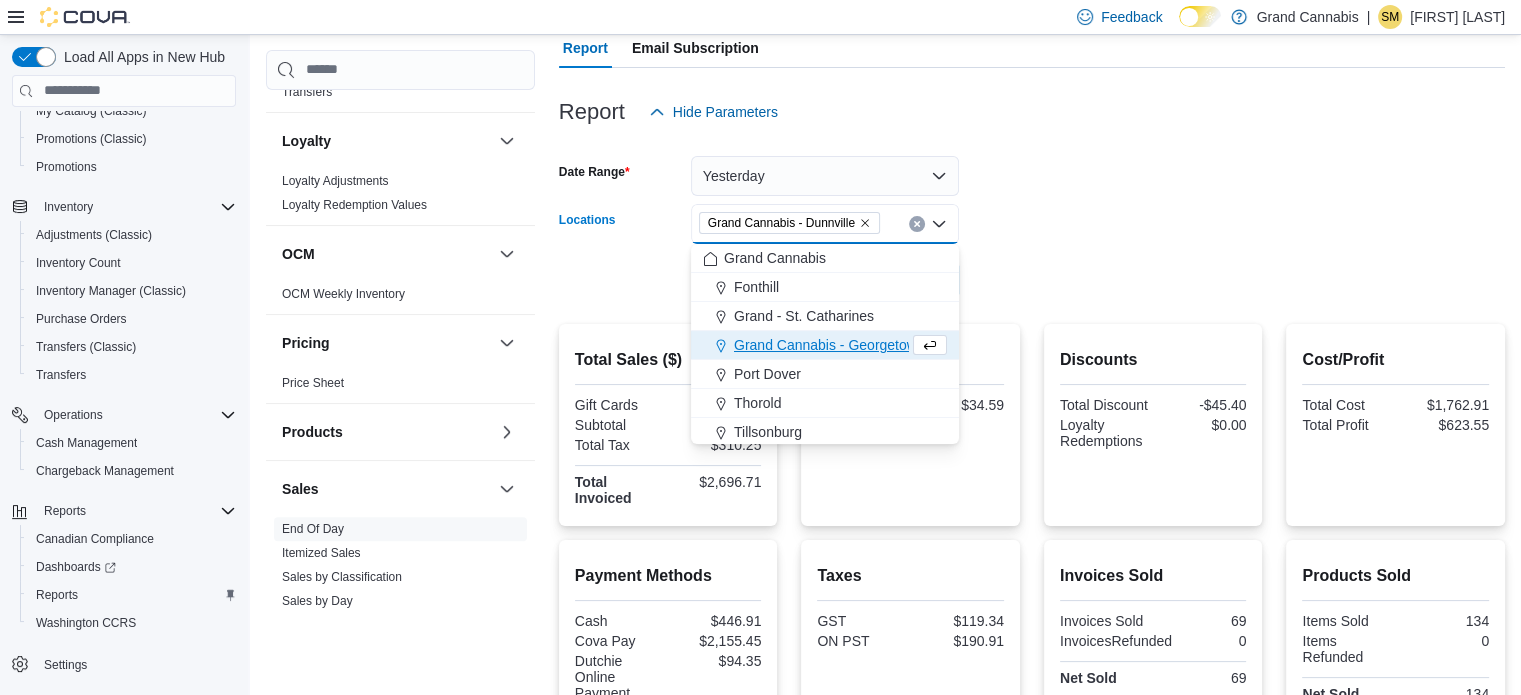 click on "Date Range Yesterday Locations [BRAND] - [CITY] Combo box. Selected. [BRAND] - [CITY]. Press Backspace to delete [BRAND] - [CITY]. Combo box input. All Locations. Type some text or, to display a list of choices, press Down Arrow. To exit the list of choices, press Escape. Export  Run Report" at bounding box center [1032, 216] 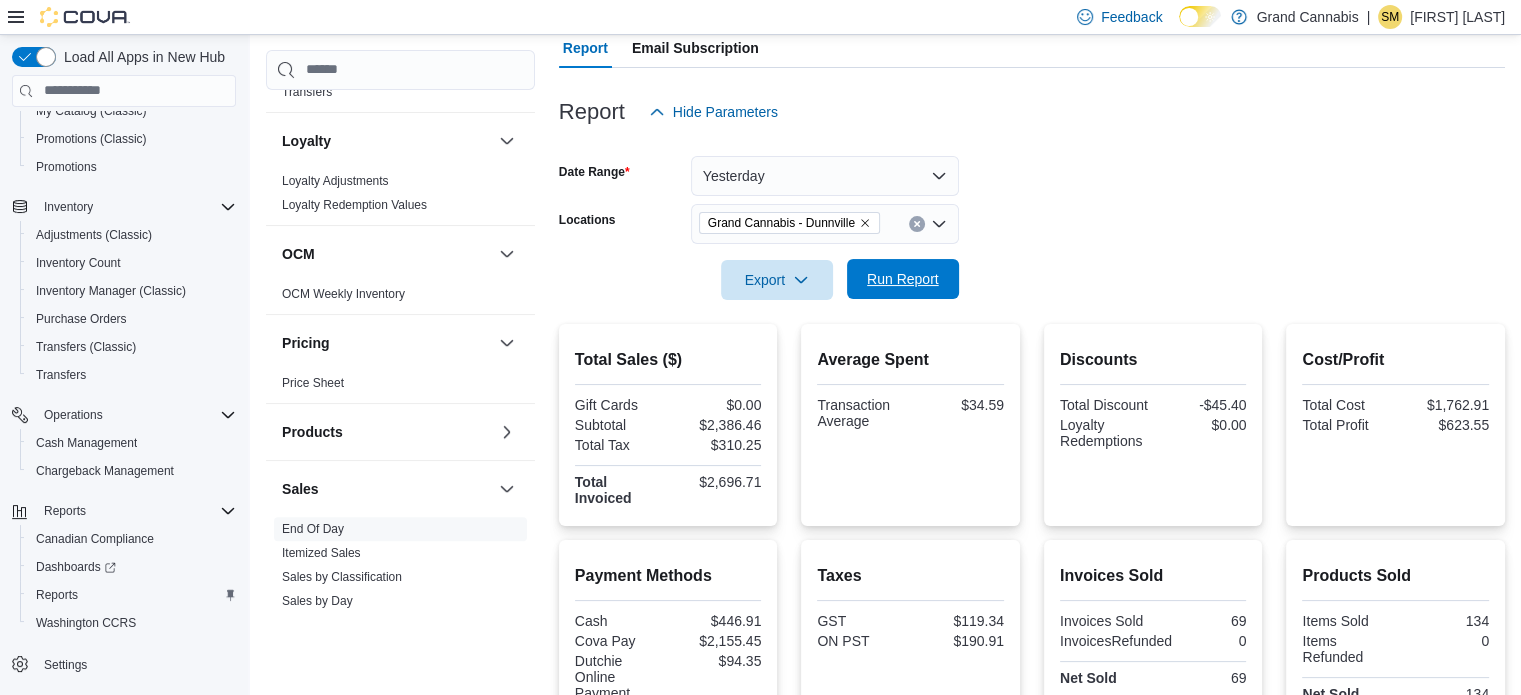 click on "Run Report" at bounding box center [903, 279] 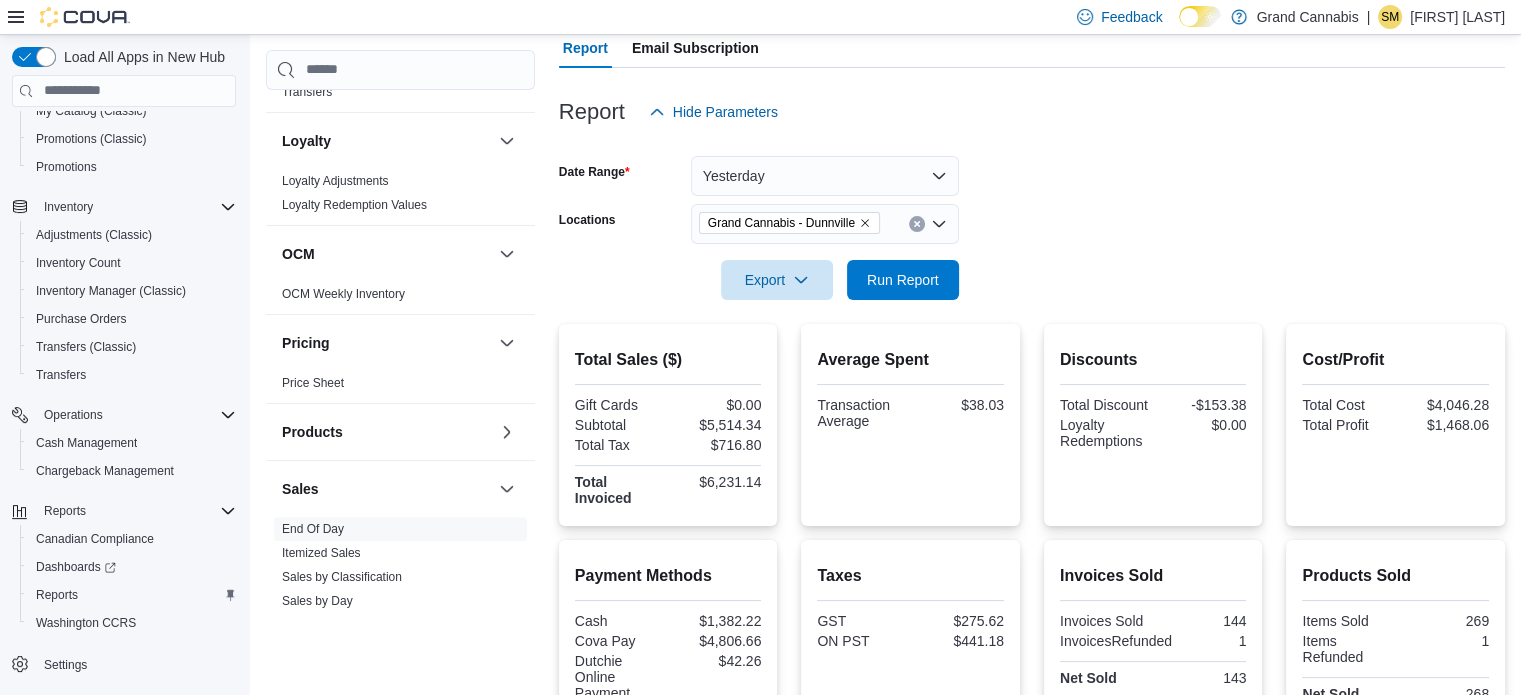 click 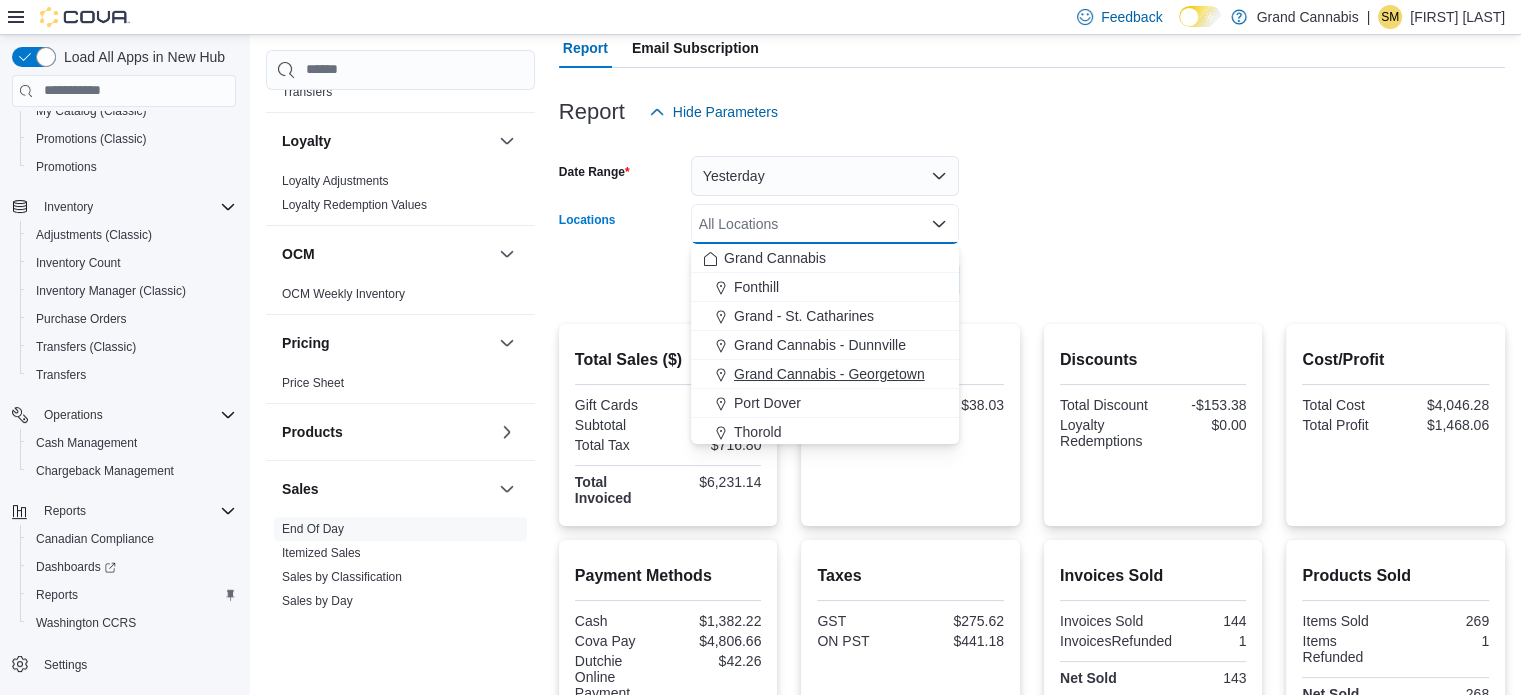 click on "Grand Cannabis - Georgetown" at bounding box center [829, 374] 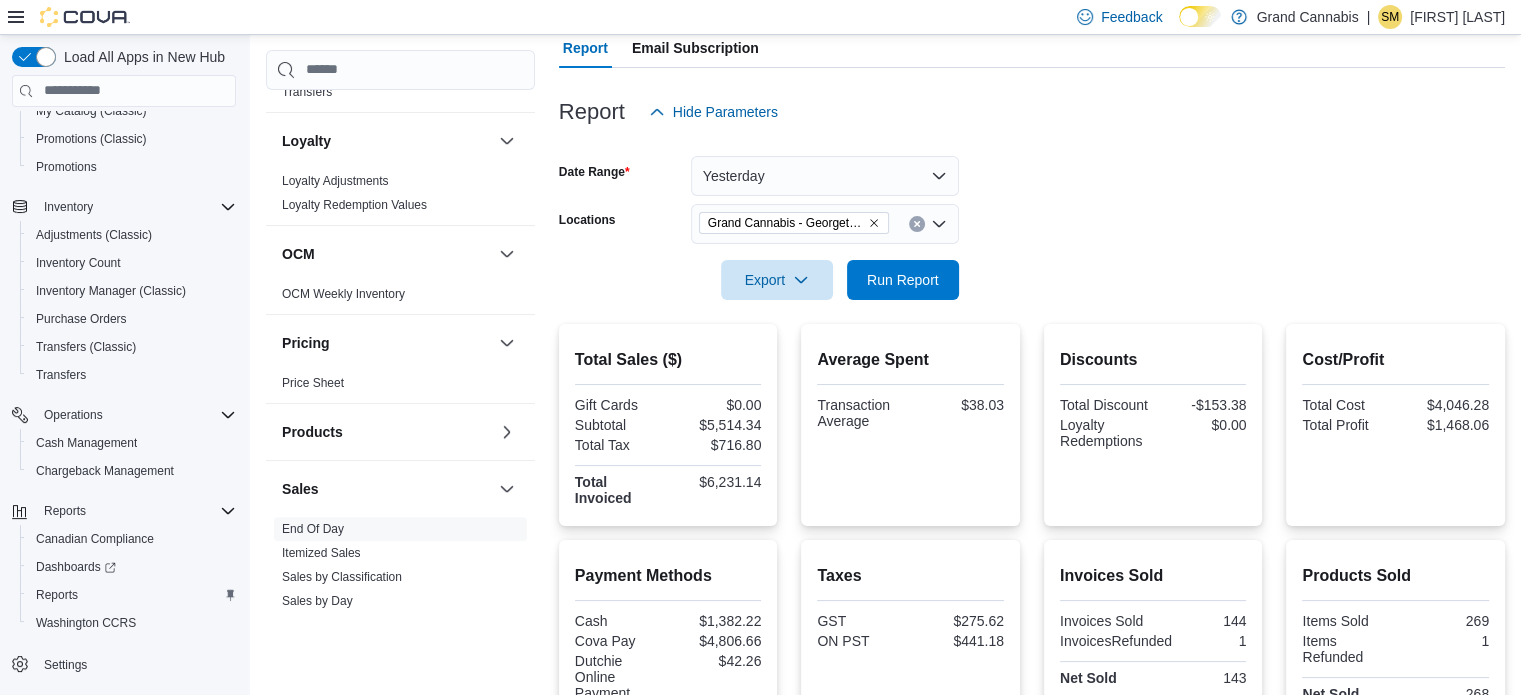 click at bounding box center [1032, 312] 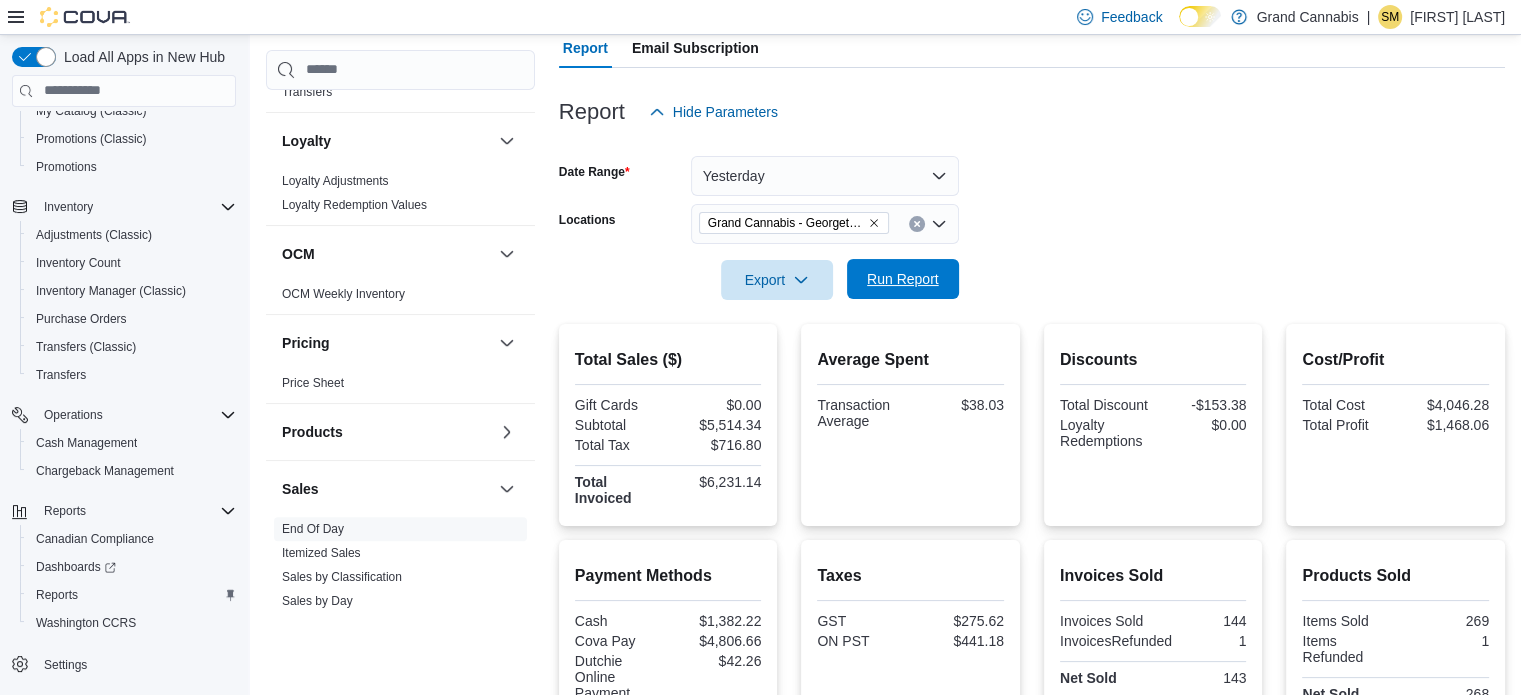 click on "Run Report" at bounding box center (903, 279) 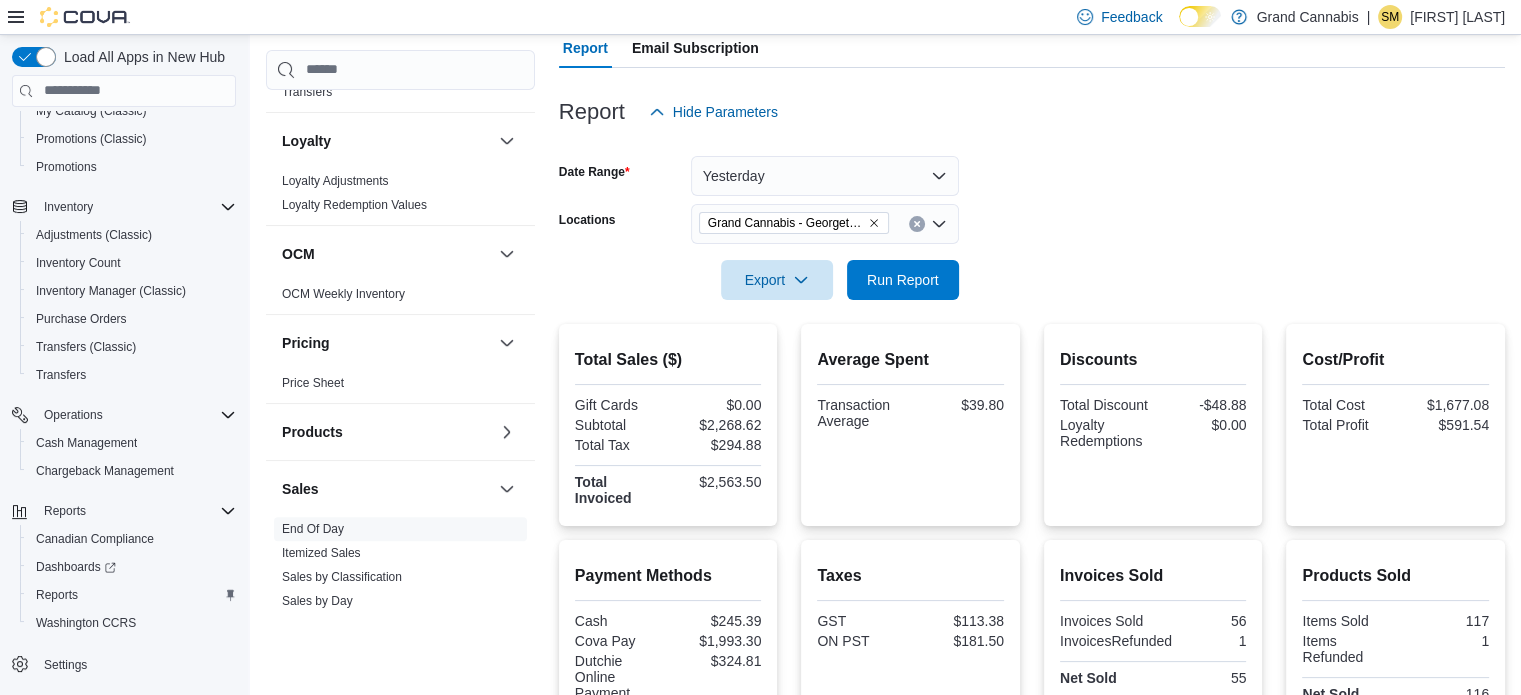 click 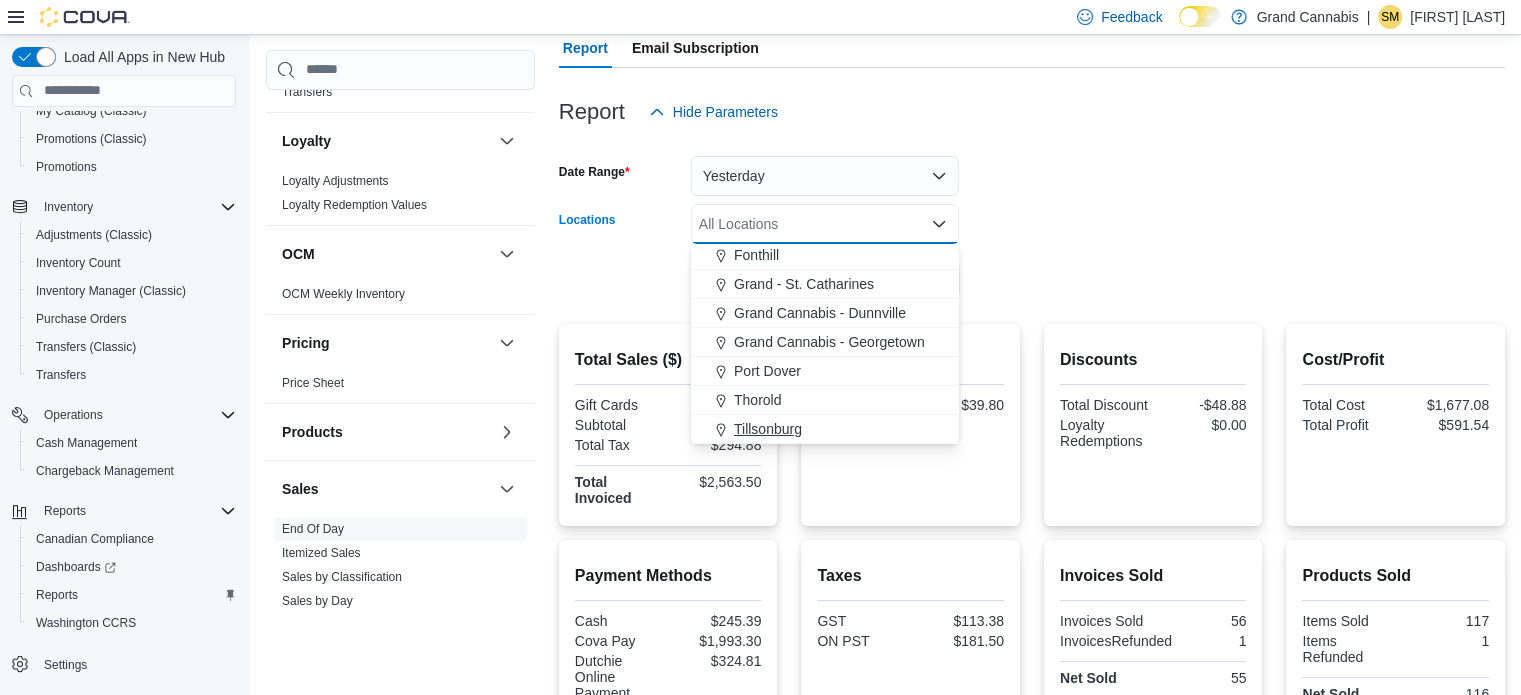 click on "Tillsonburg" at bounding box center (768, 429) 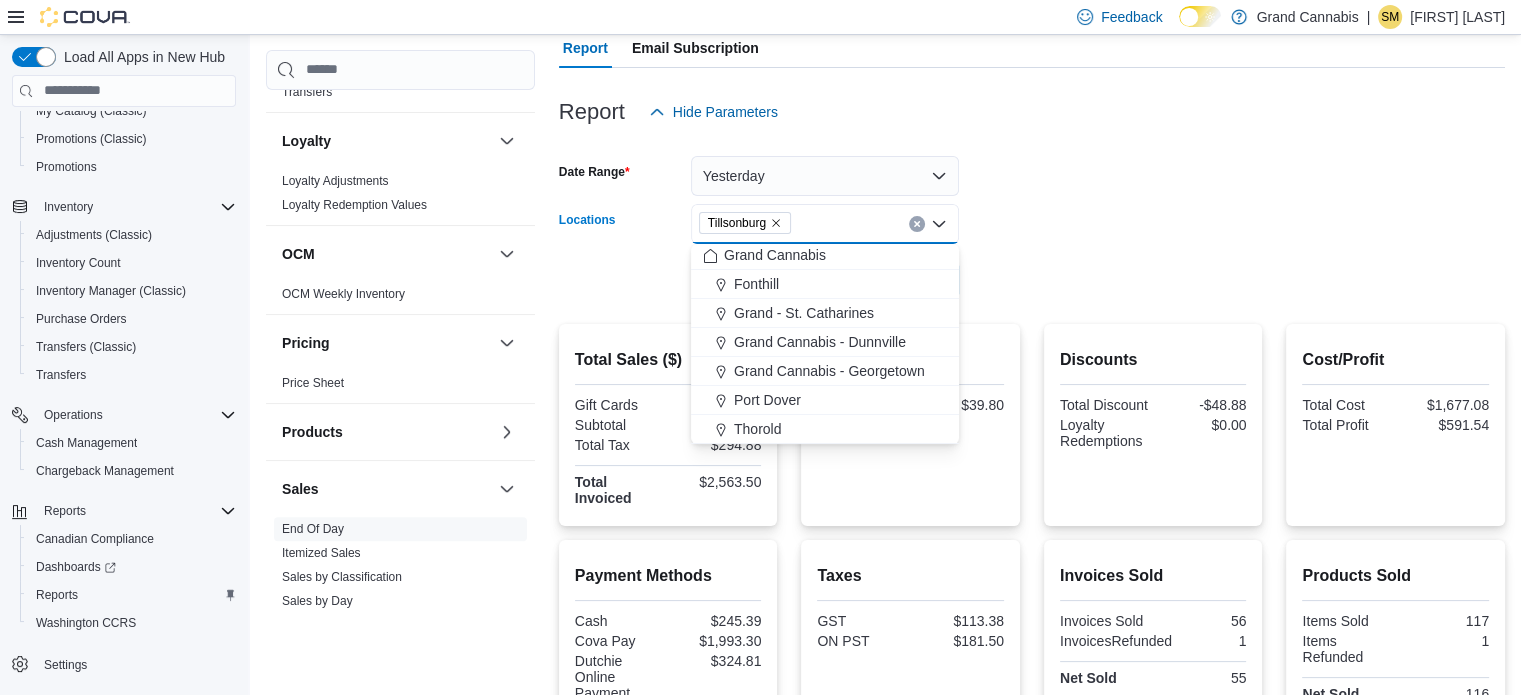 scroll, scrollTop: 3, scrollLeft: 0, axis: vertical 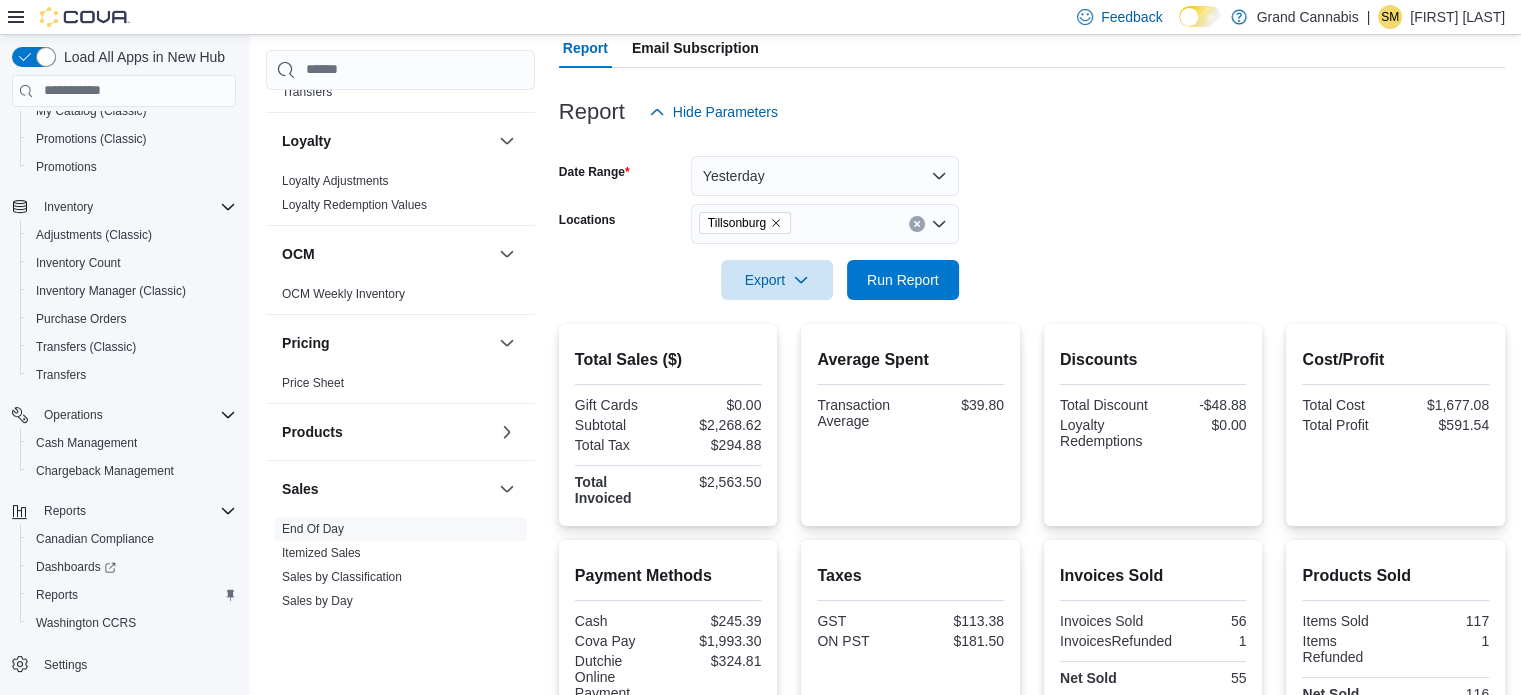 click on "Date Range Yesterday Locations [CITY] Export  Run Report" at bounding box center (1032, 216) 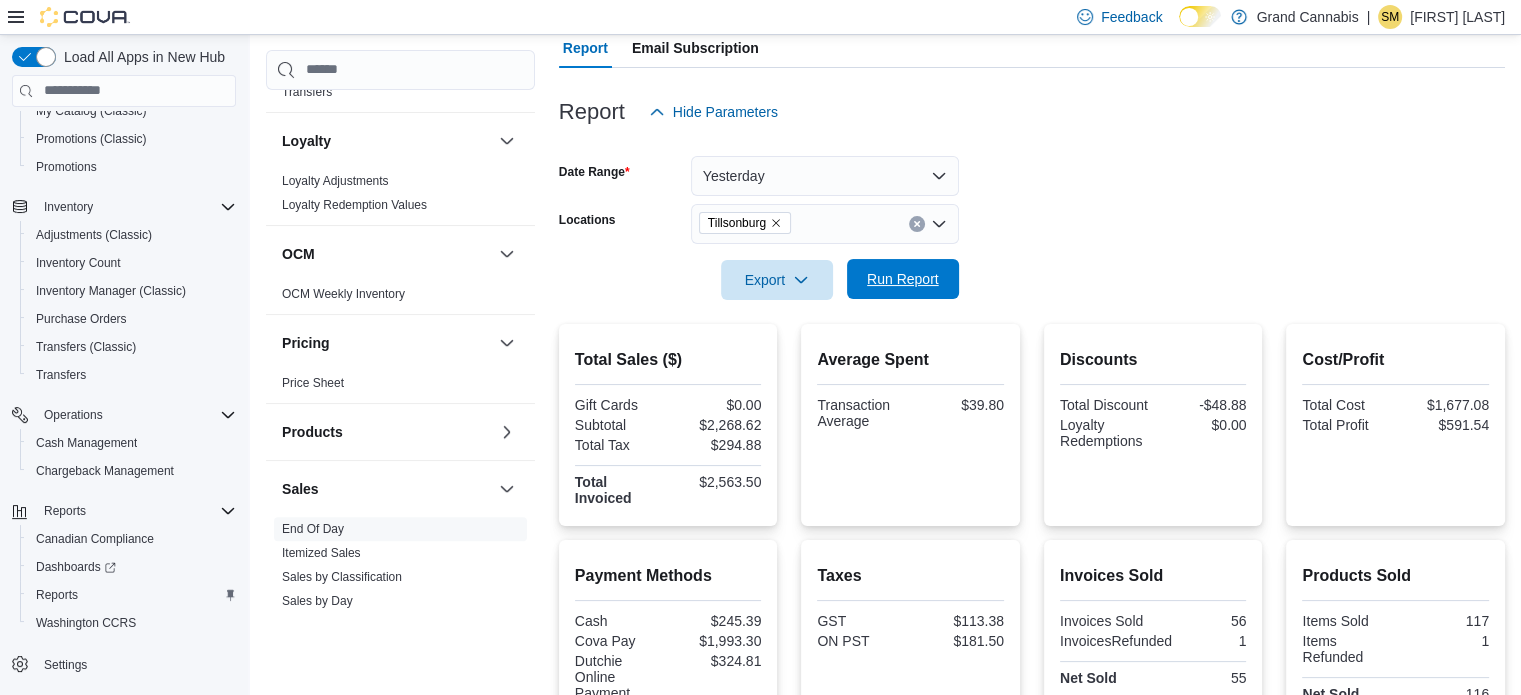 click on "Run Report" at bounding box center (903, 279) 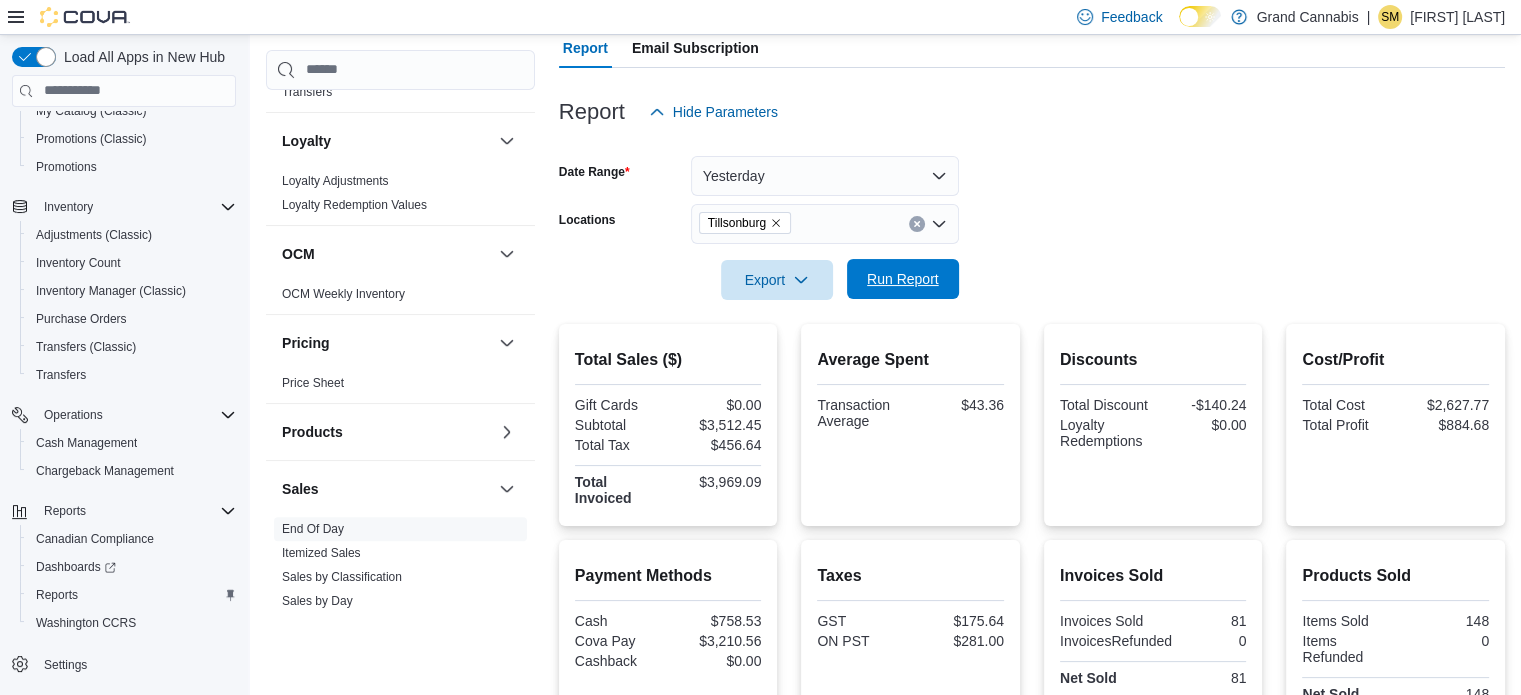 scroll, scrollTop: 89, scrollLeft: 0, axis: vertical 